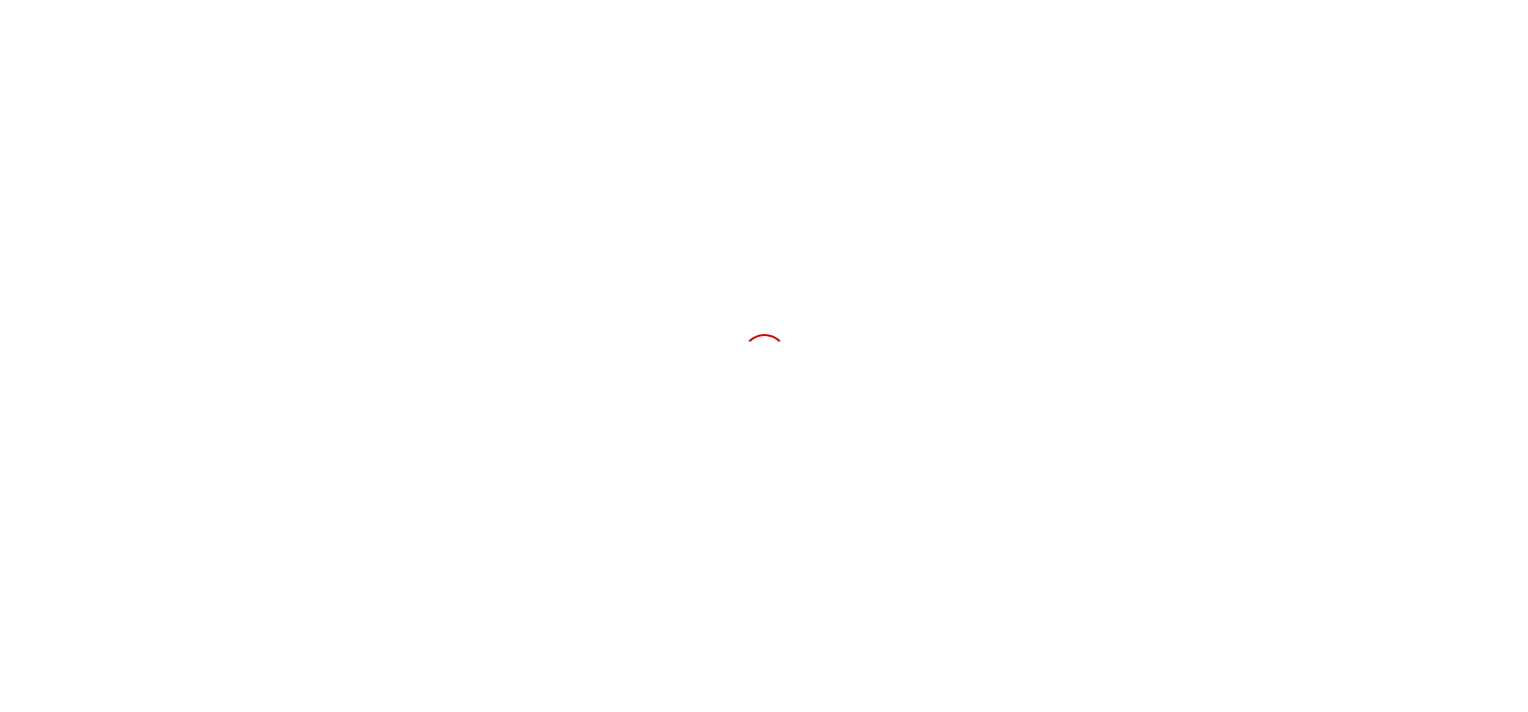 scroll, scrollTop: 0, scrollLeft: 0, axis: both 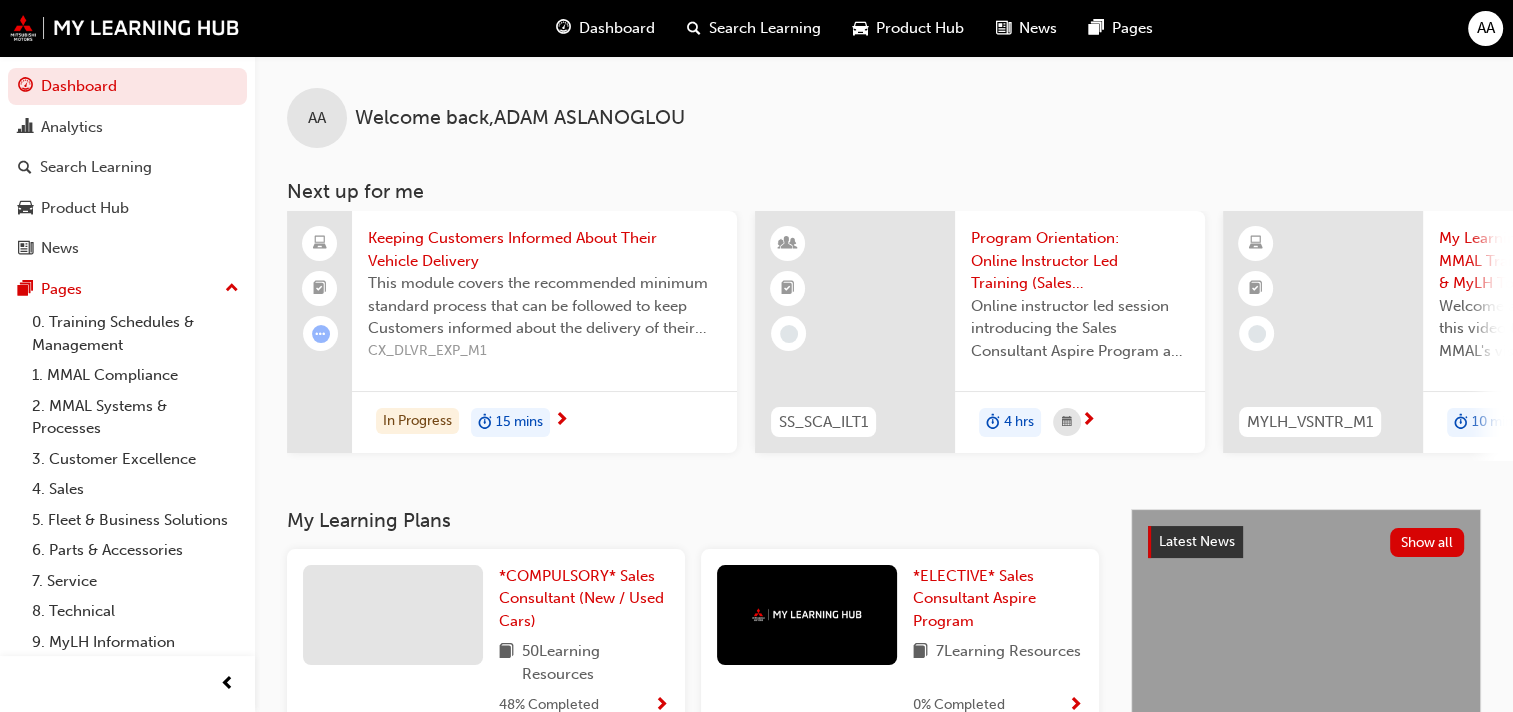 click on "15 mins" at bounding box center [519, 422] 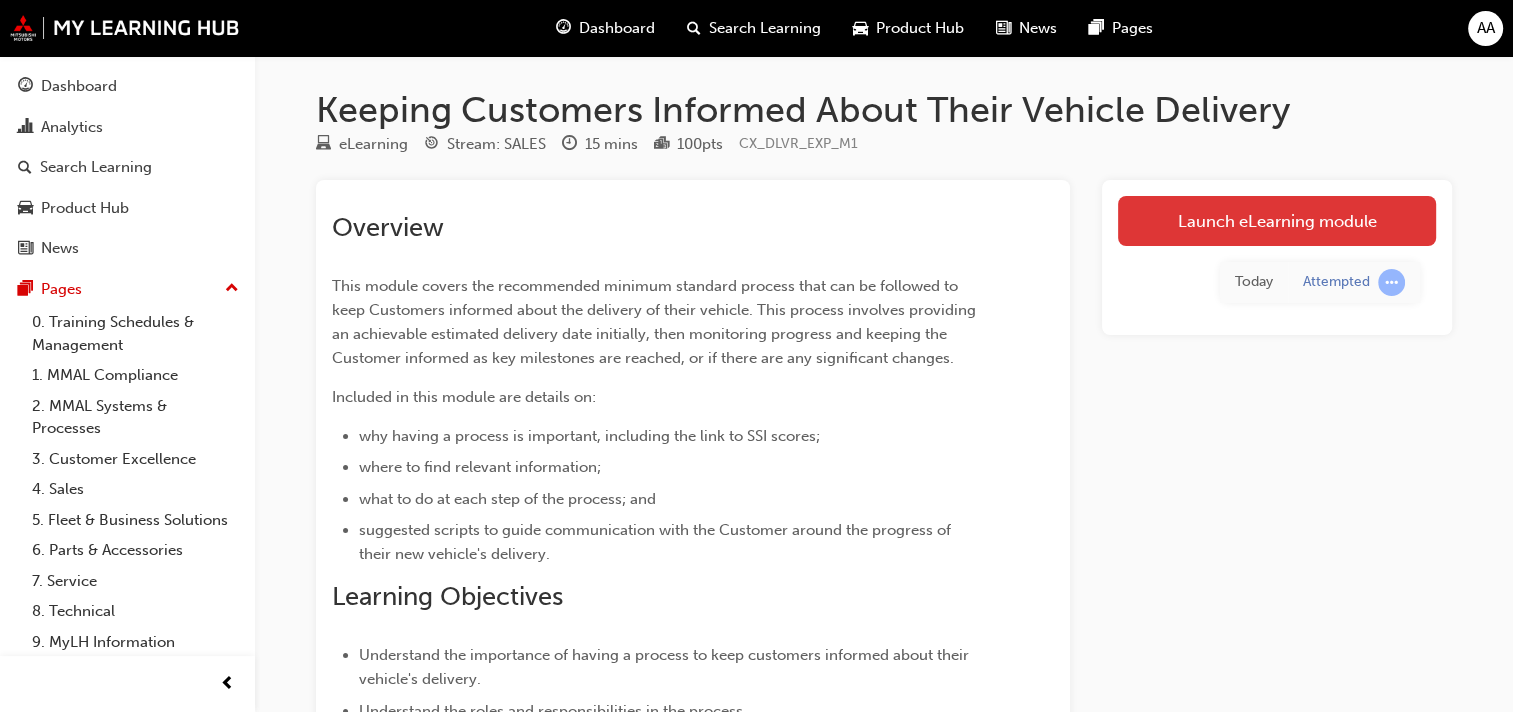 click on "Launch eLearning module" at bounding box center [1277, 221] 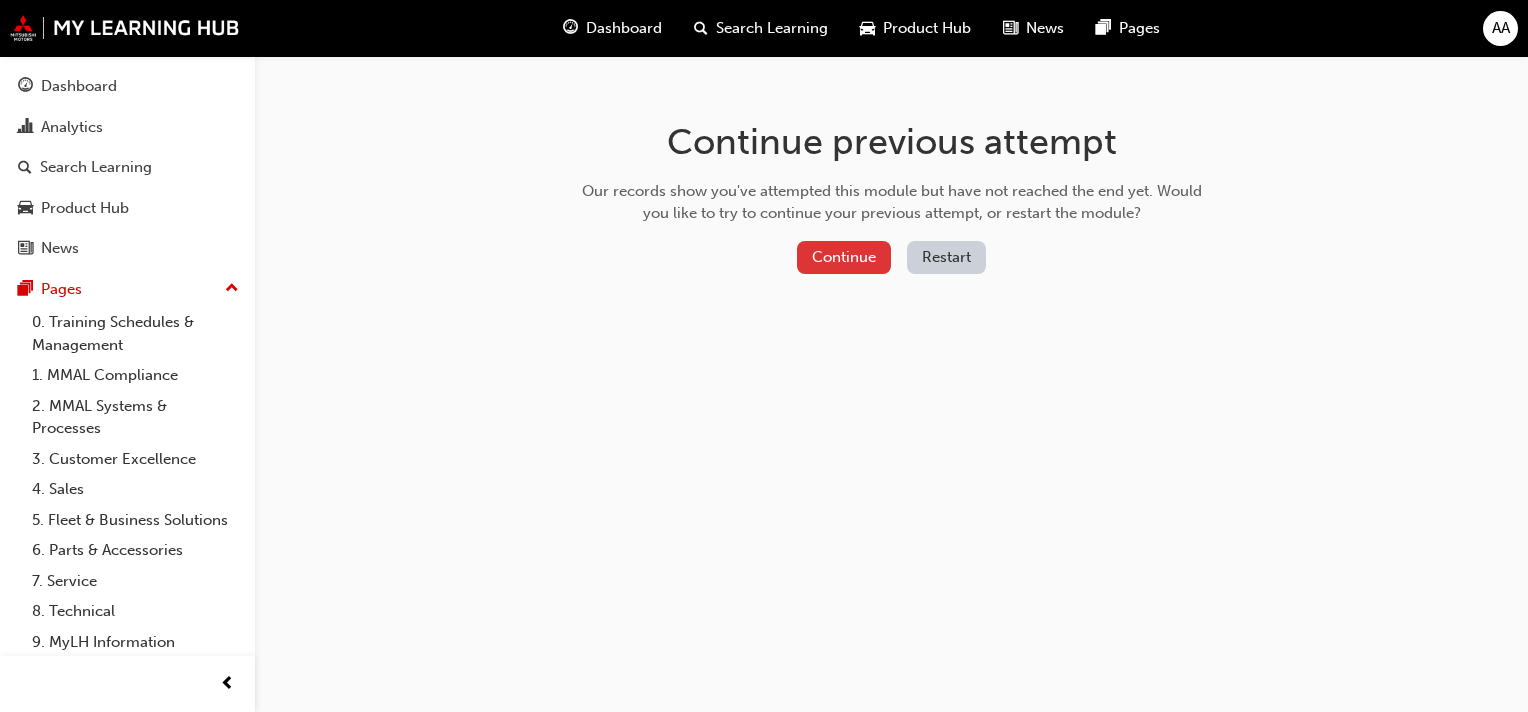 click on "Continue" at bounding box center [844, 257] 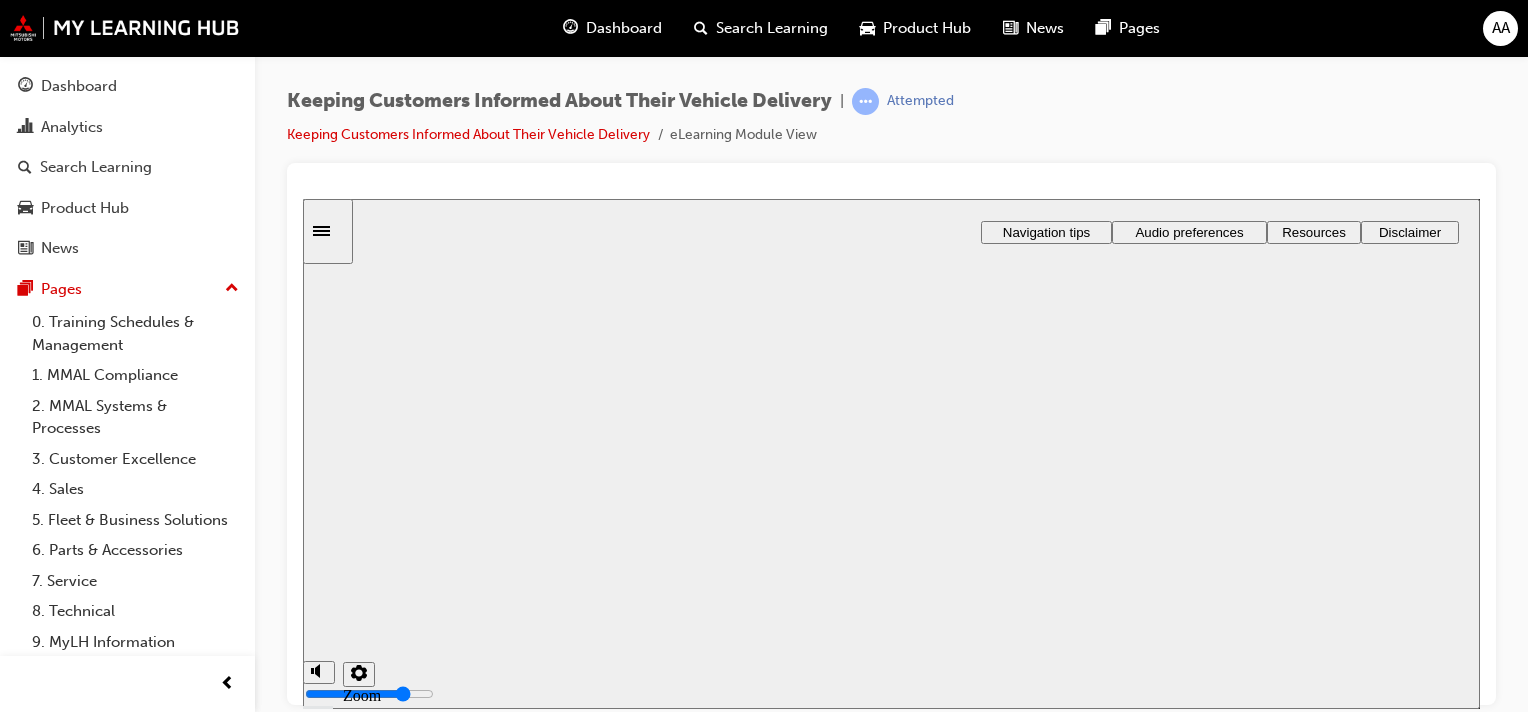 scroll, scrollTop: 0, scrollLeft: 0, axis: both 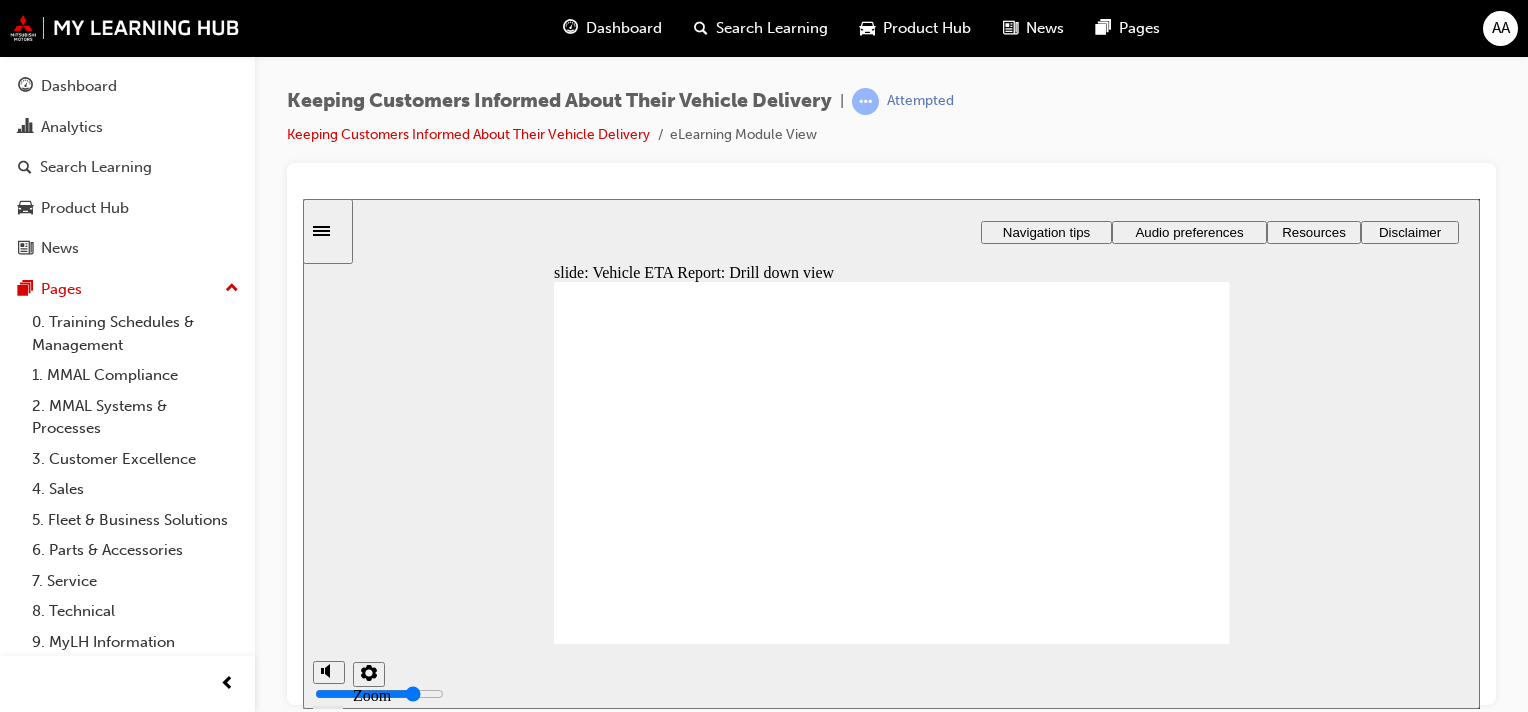 click 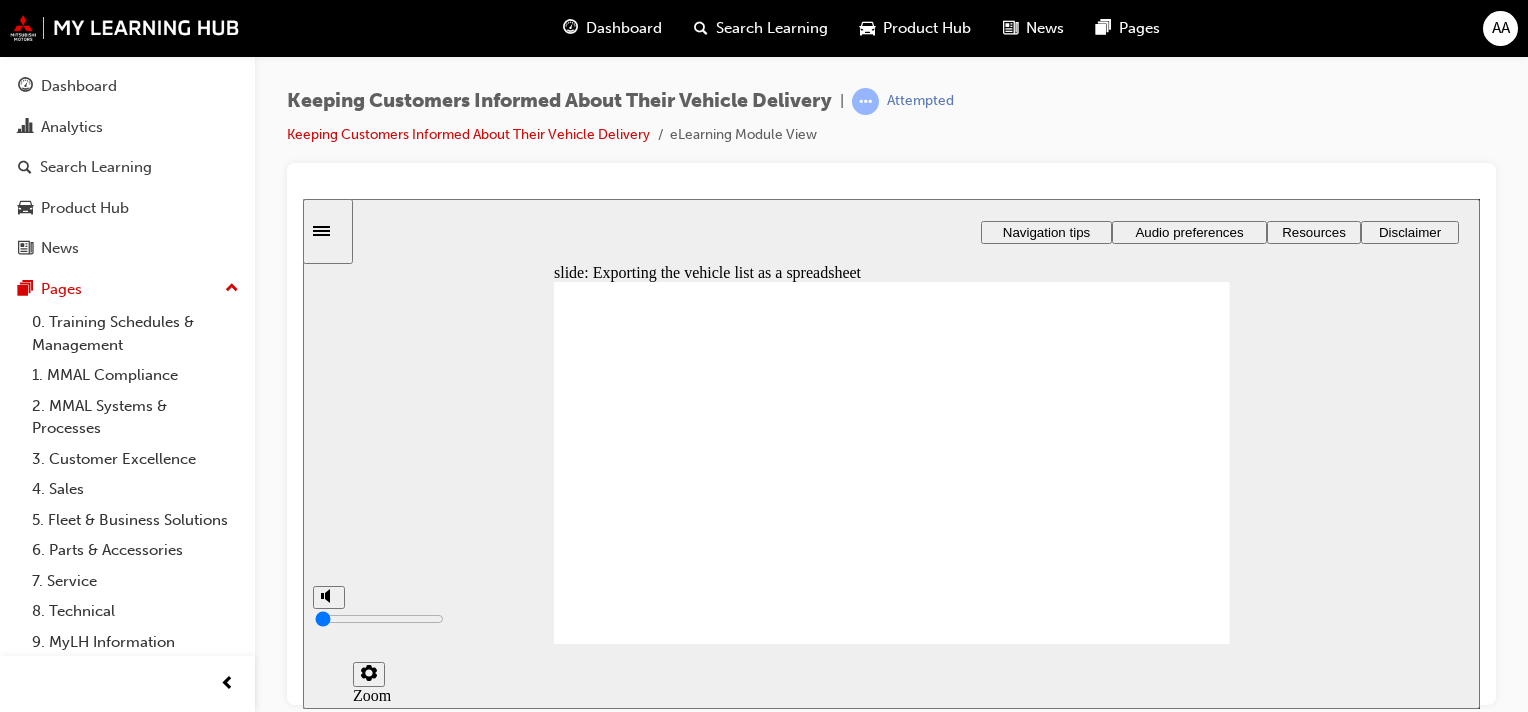 type on "0" 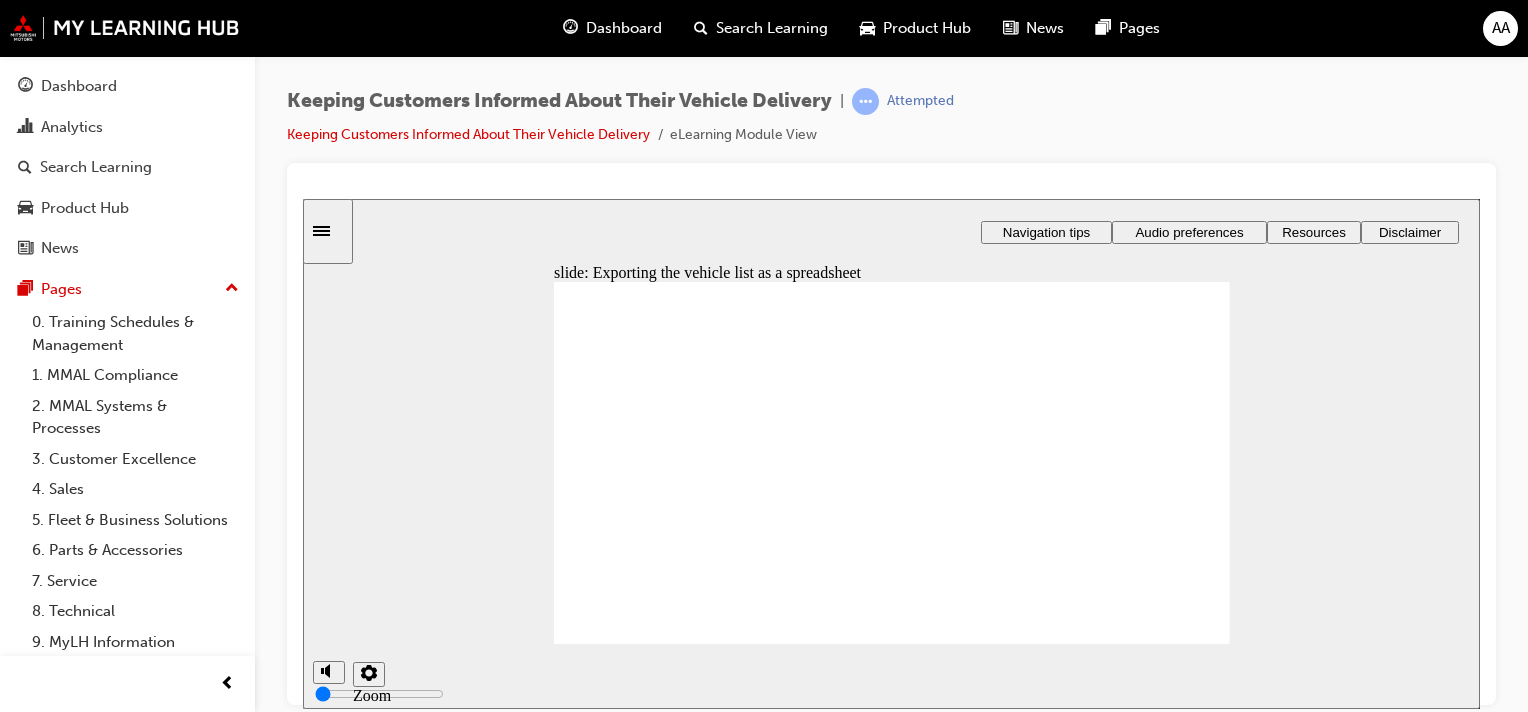 click 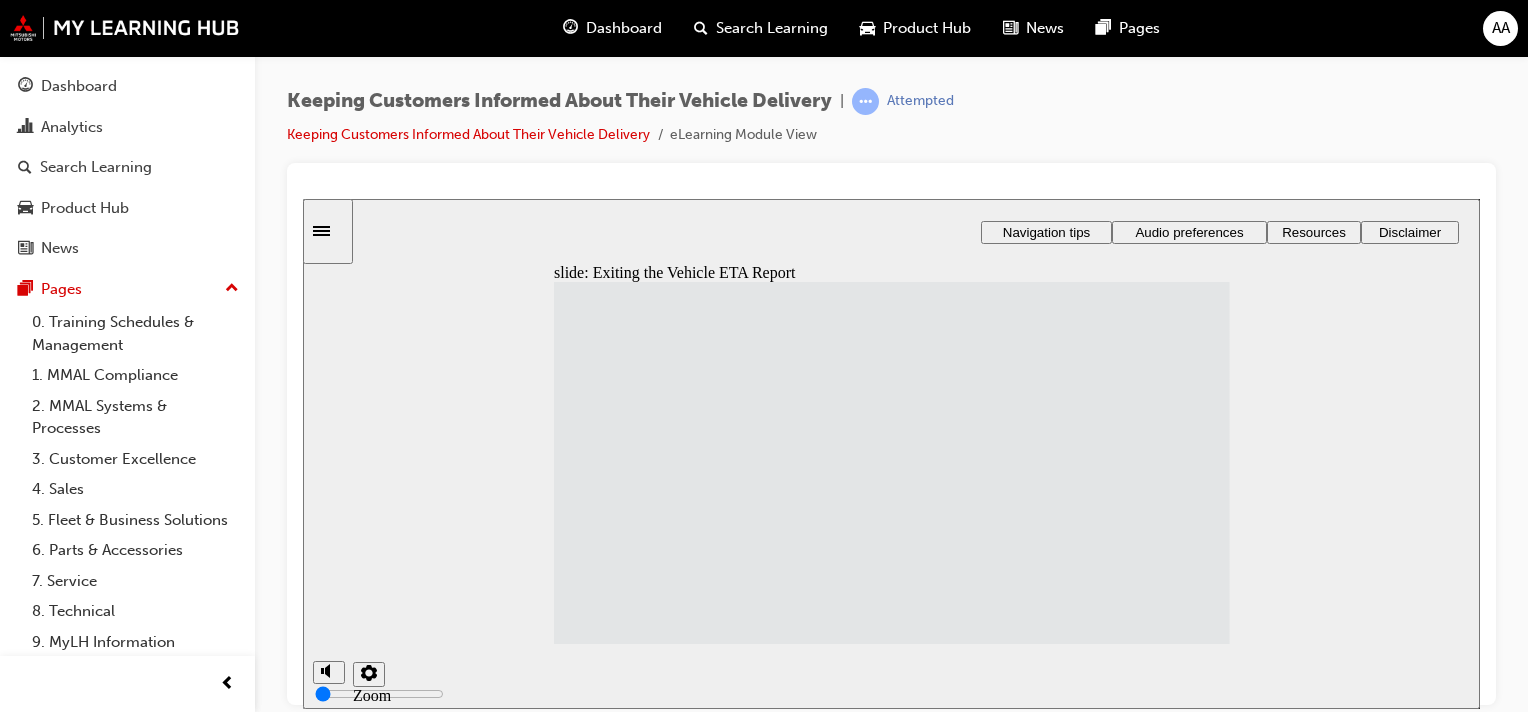 click 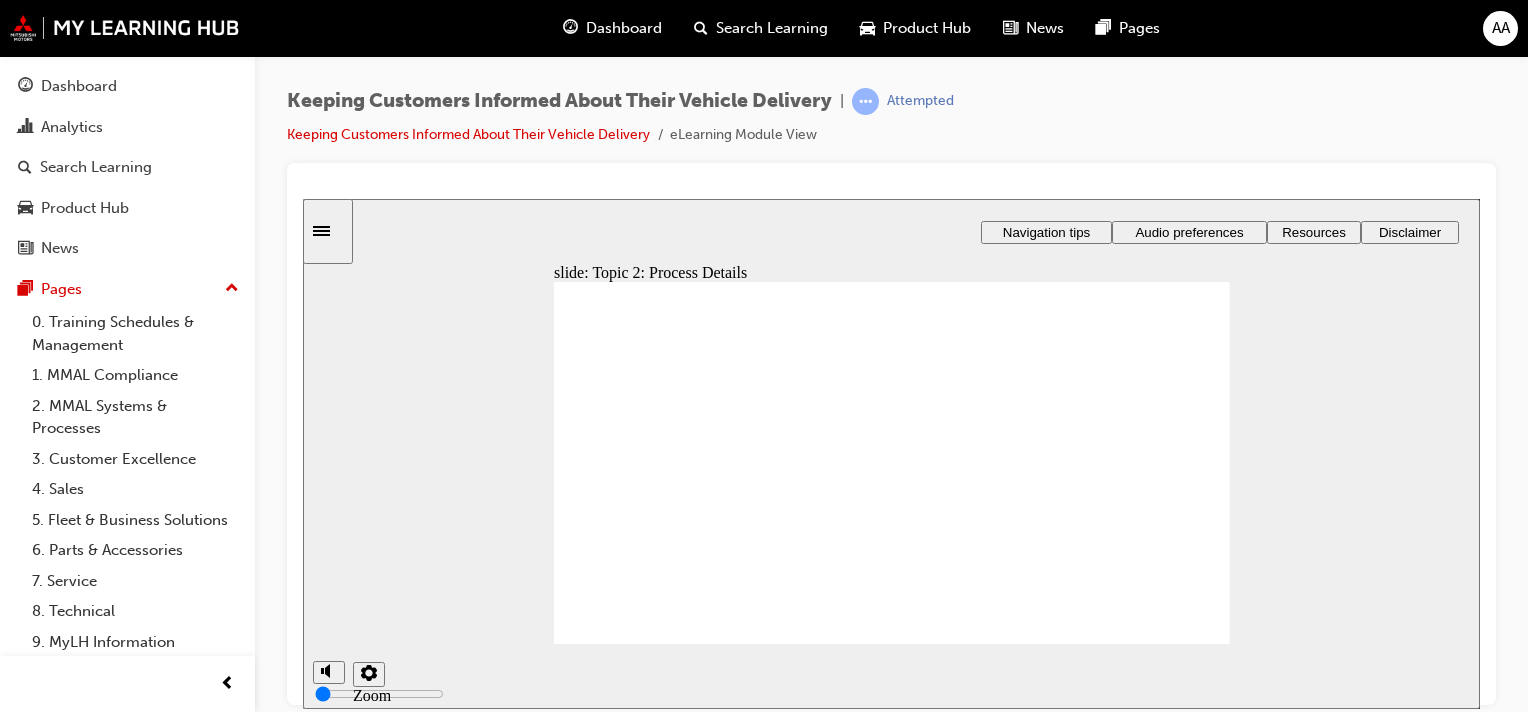 click 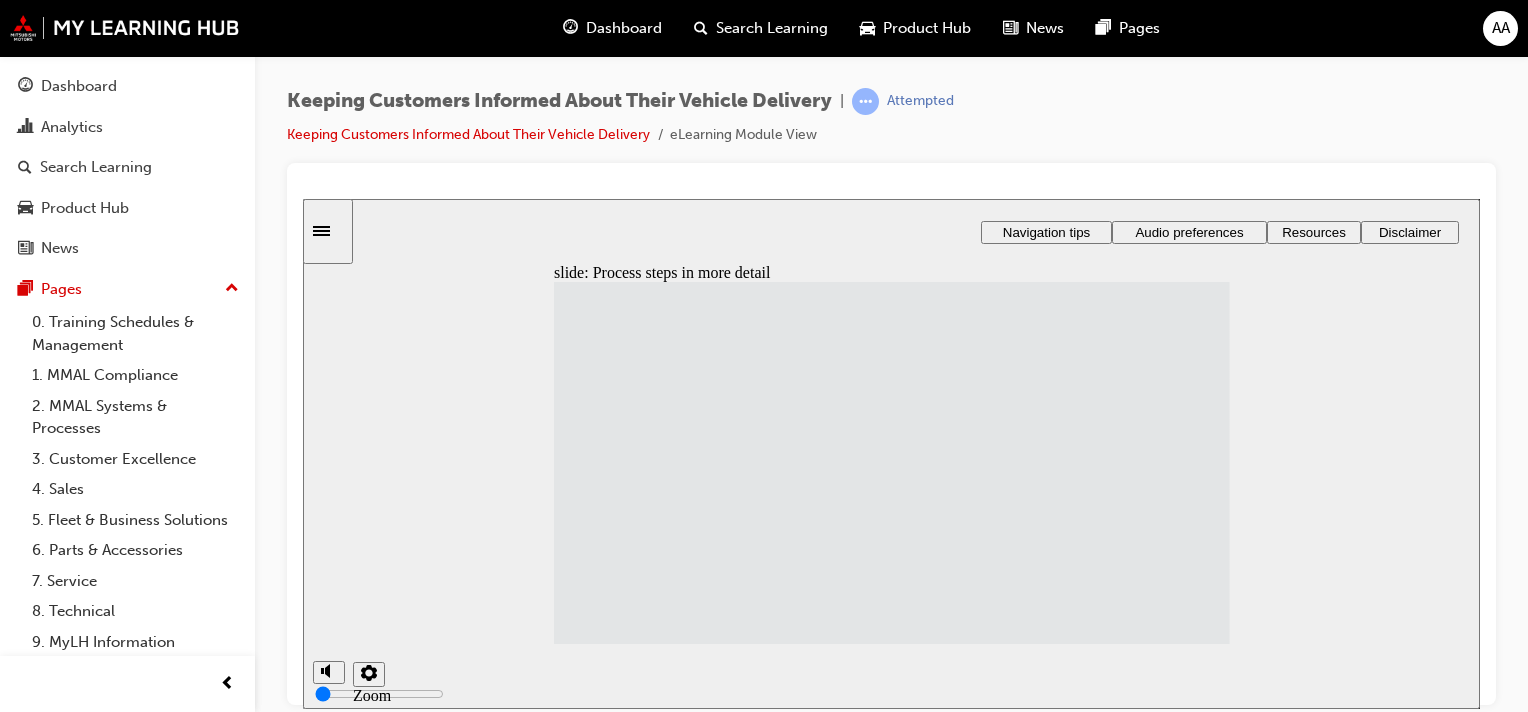 click 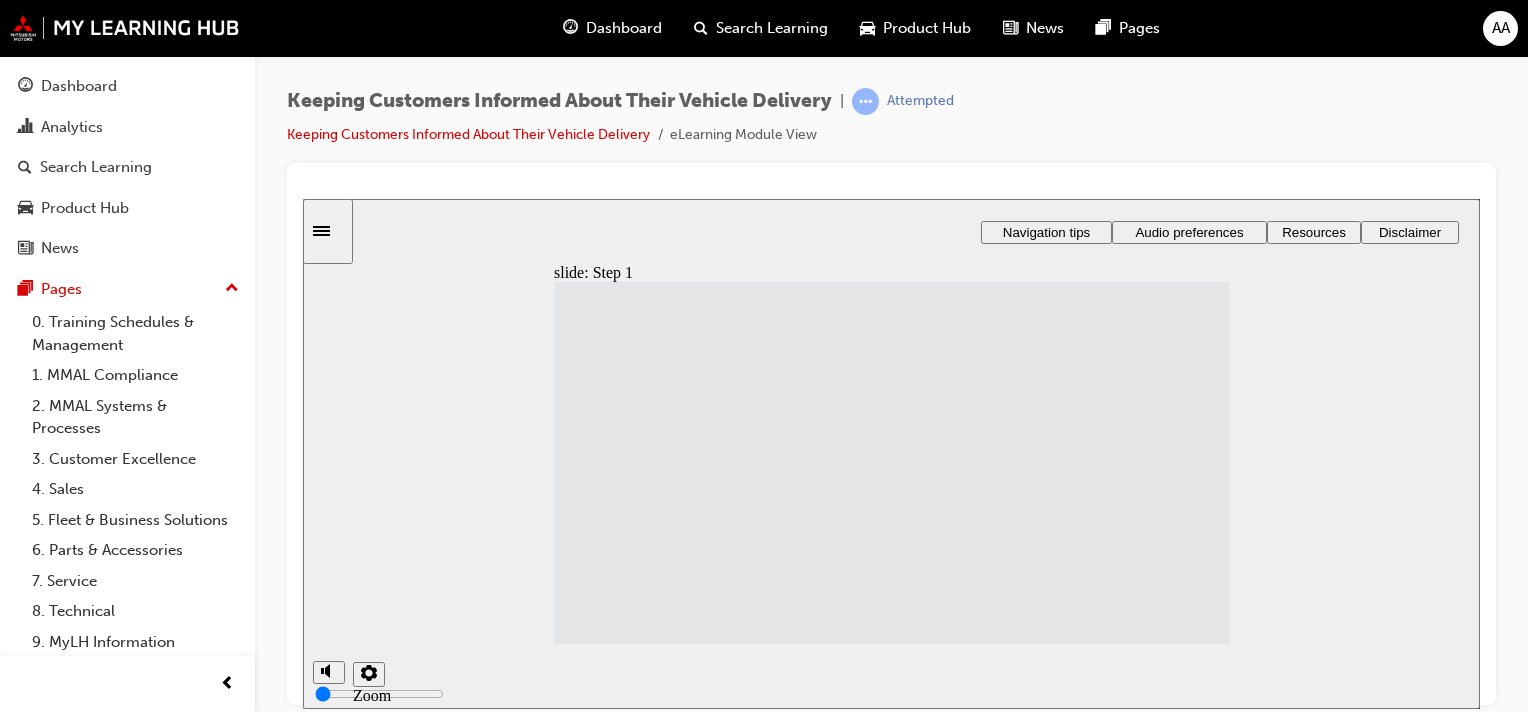 click 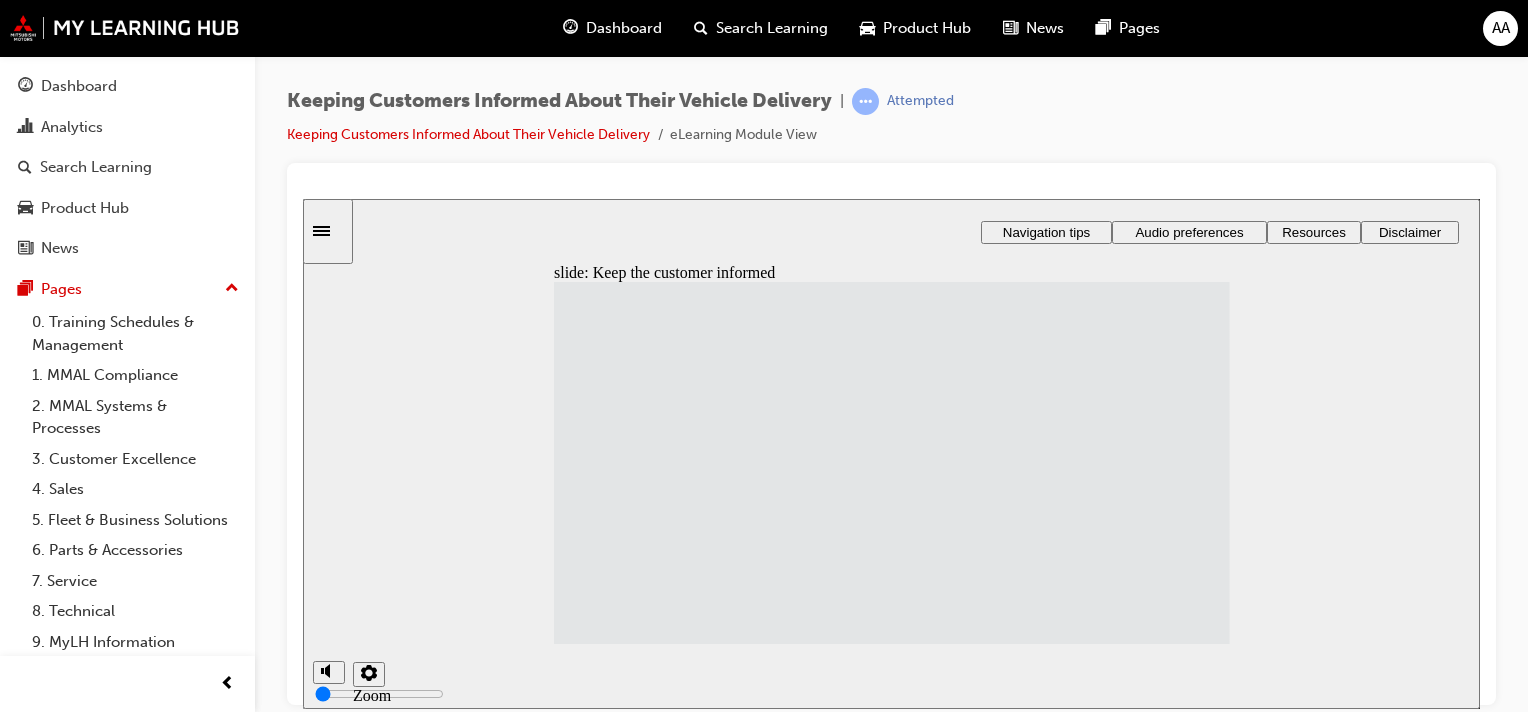 click at bounding box center [892, 1257] 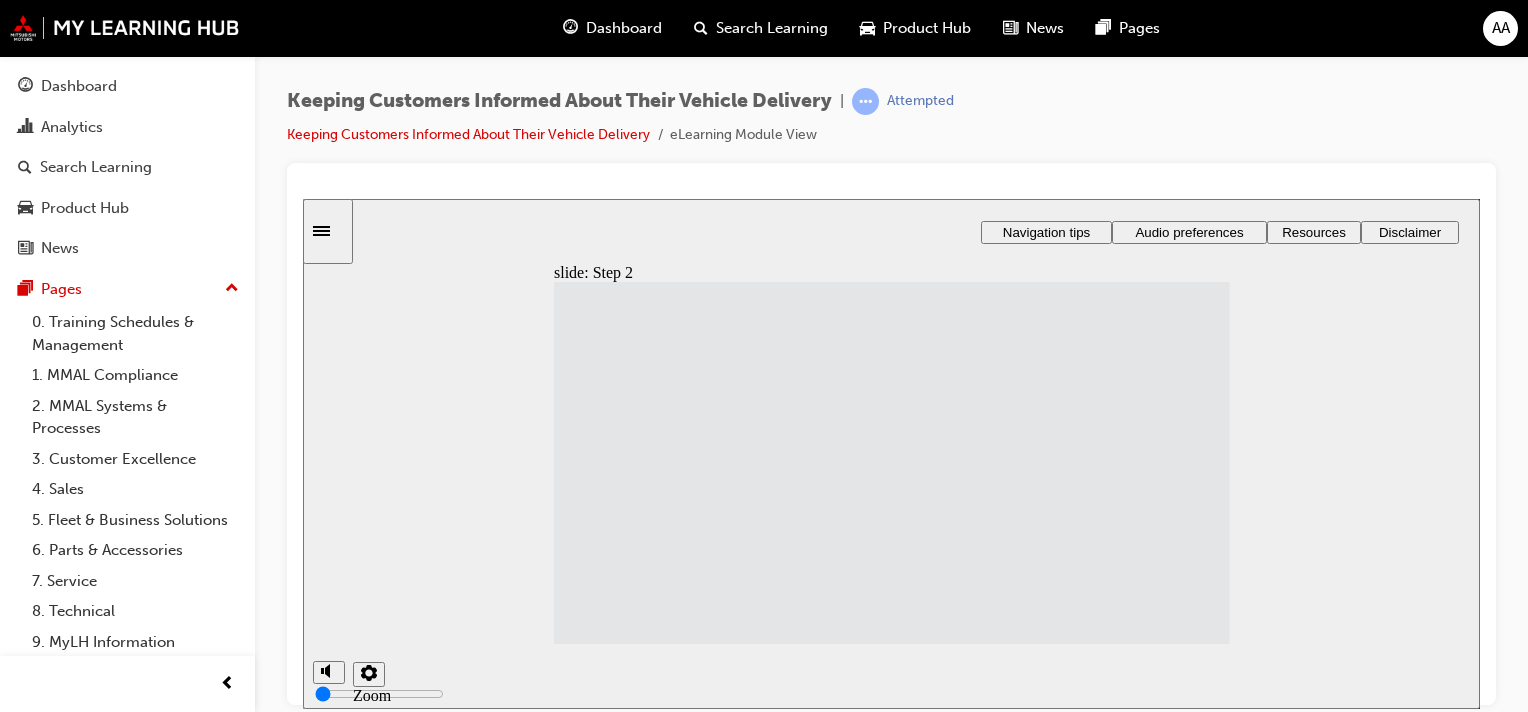 click 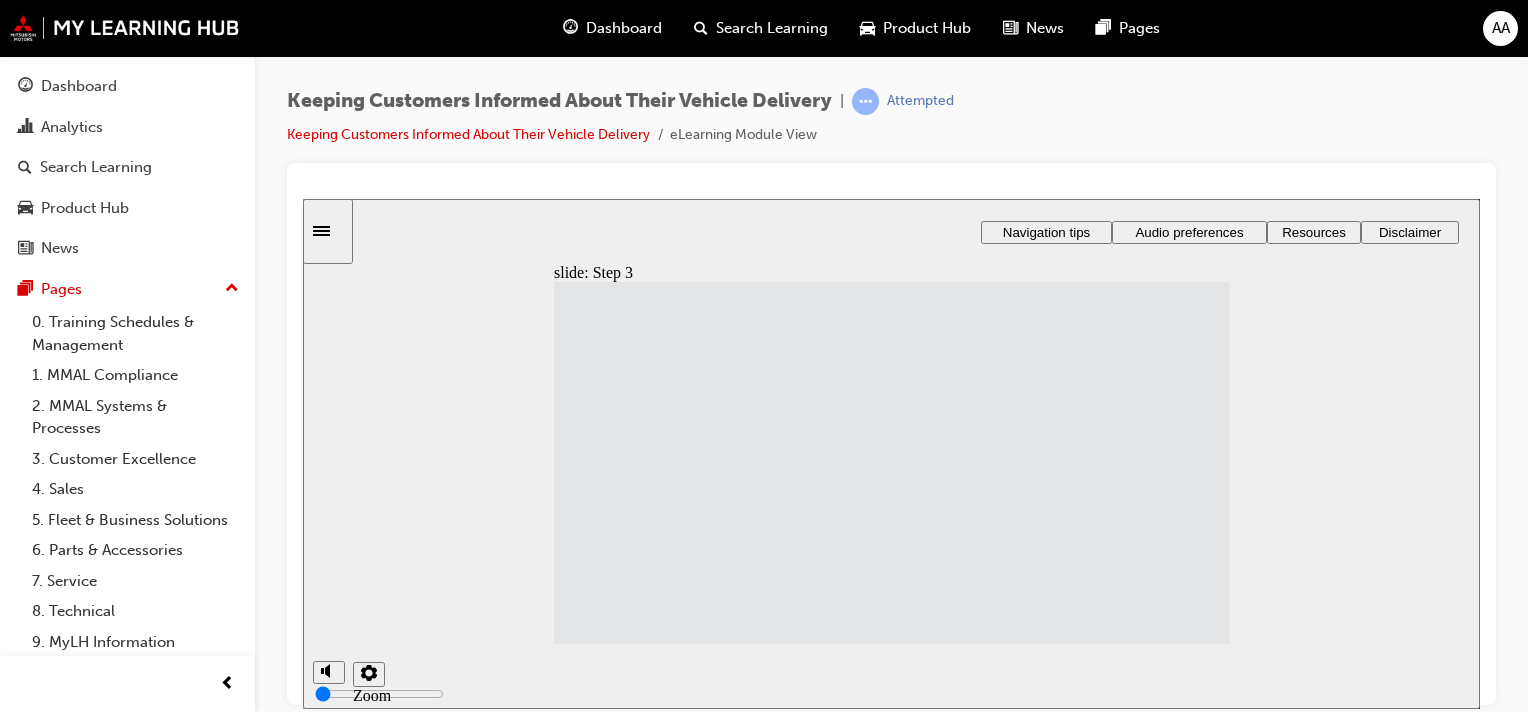 click 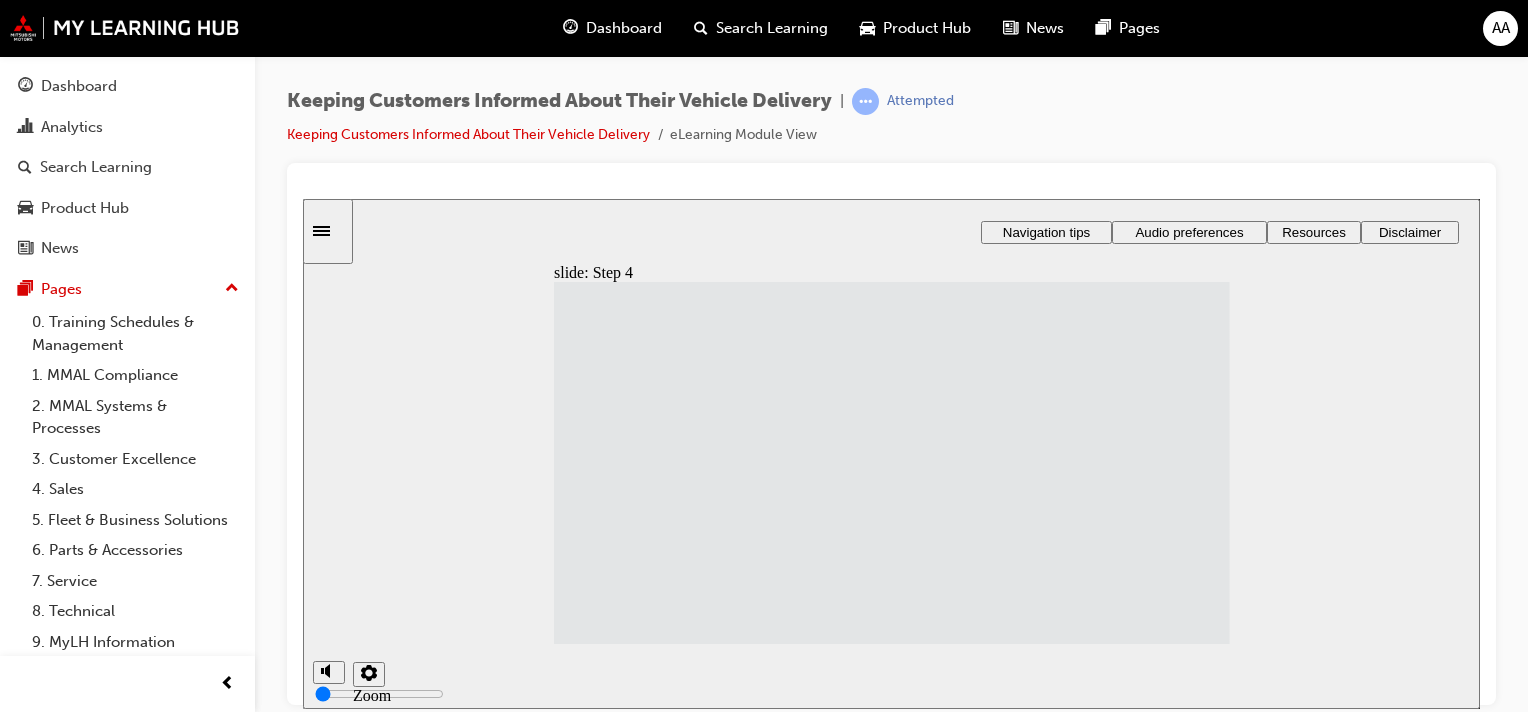 click 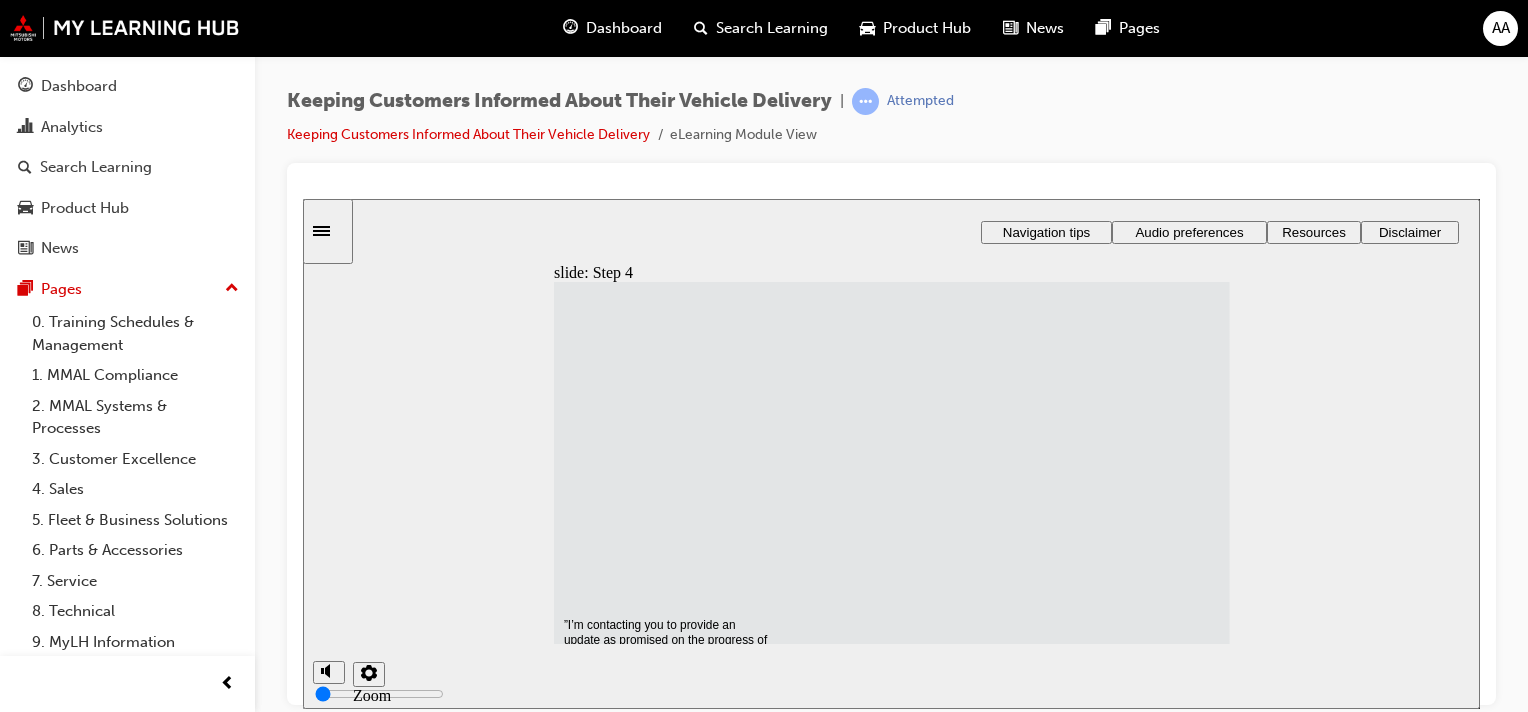 click 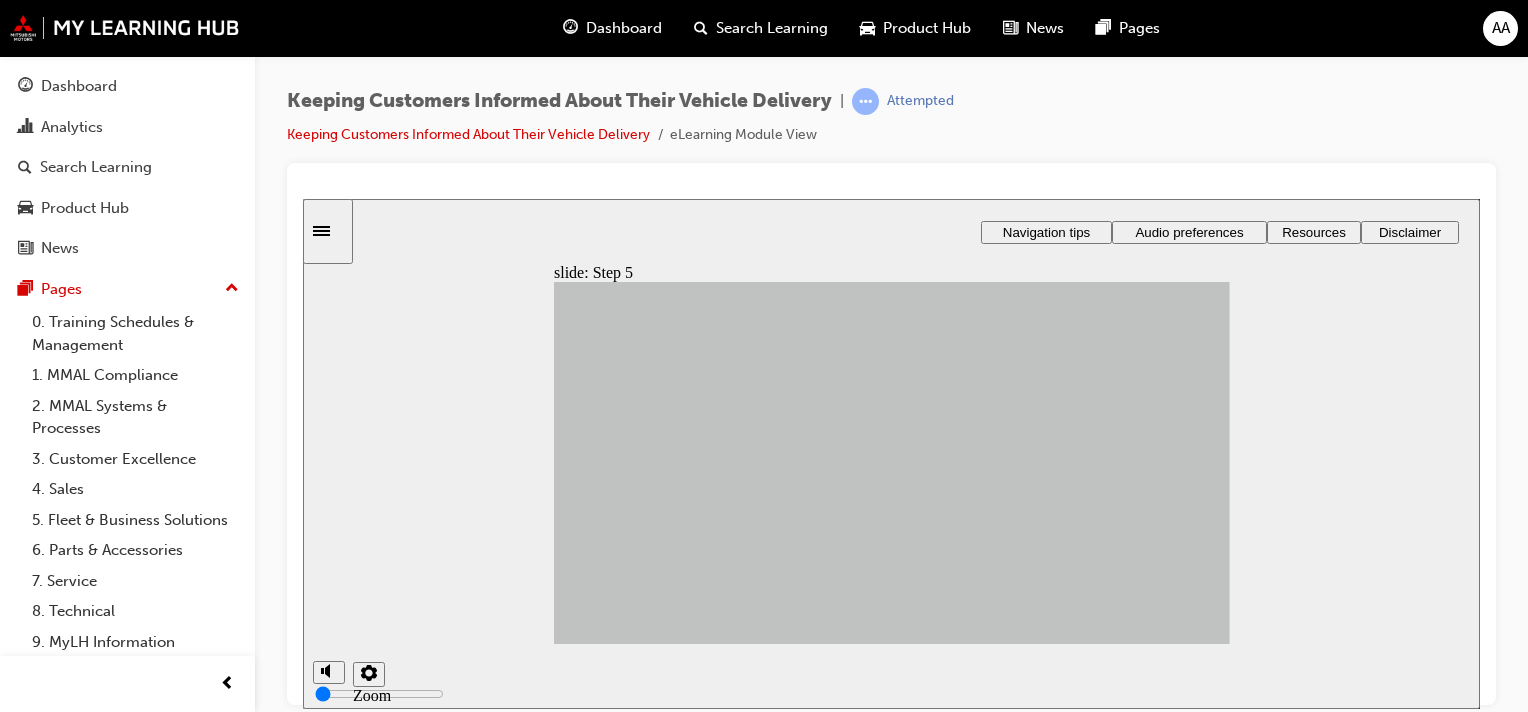 click 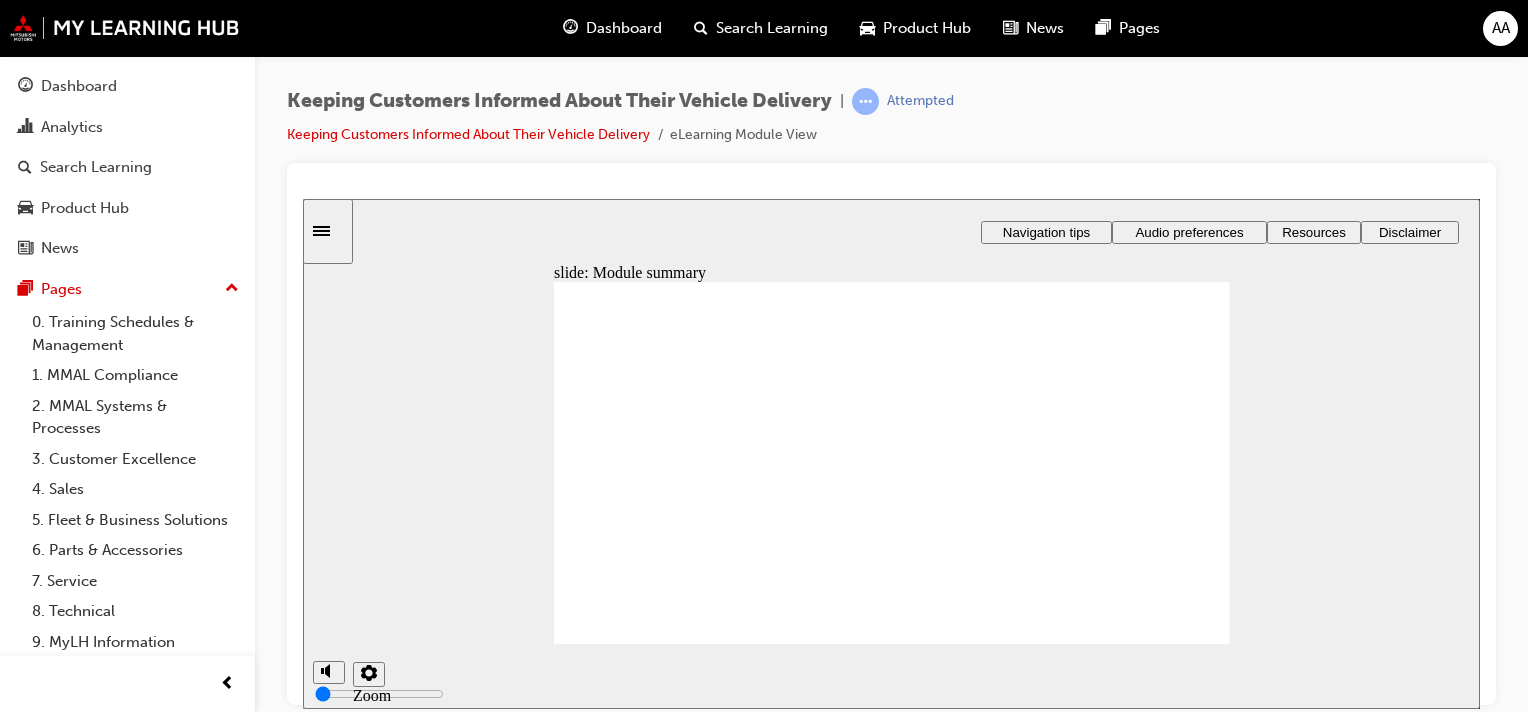 click at bounding box center (892, 1257) 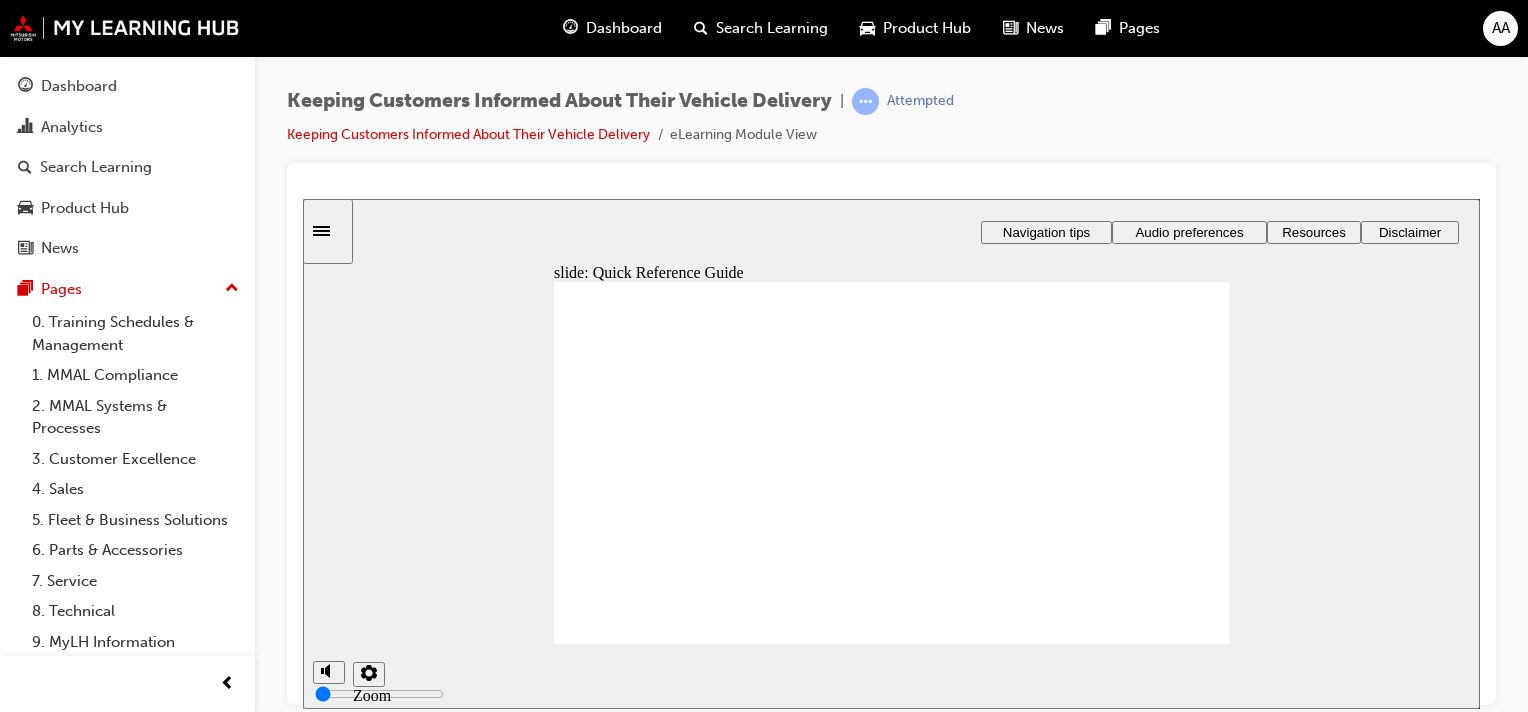 click 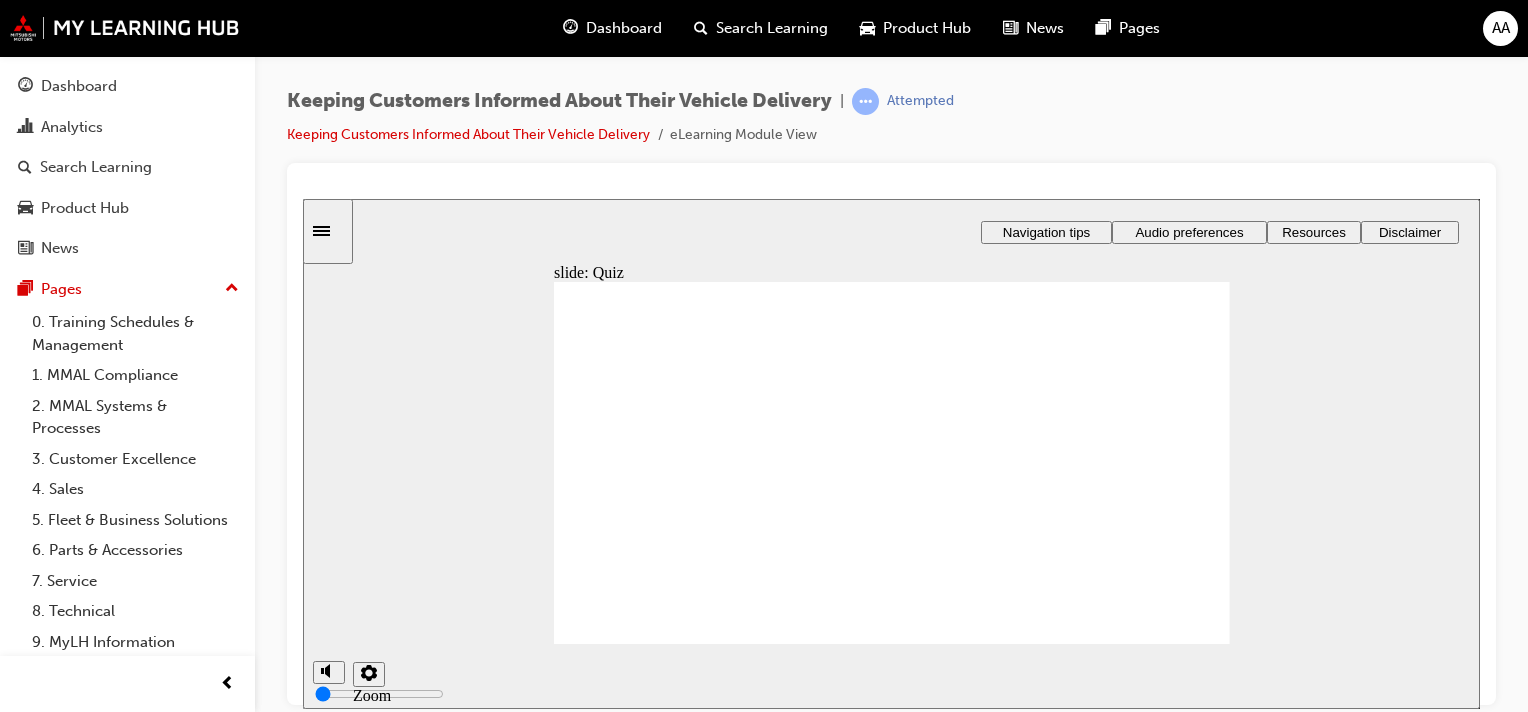 click 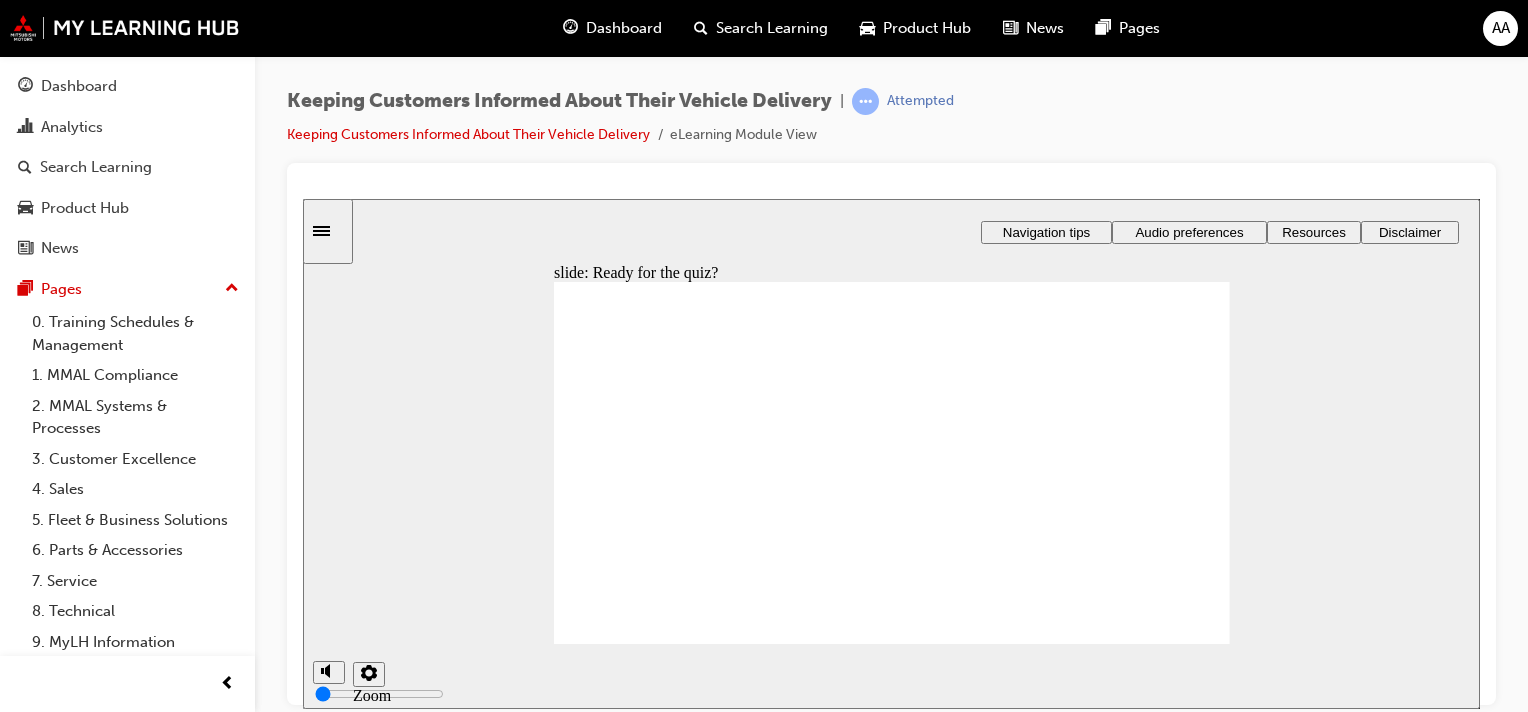 click 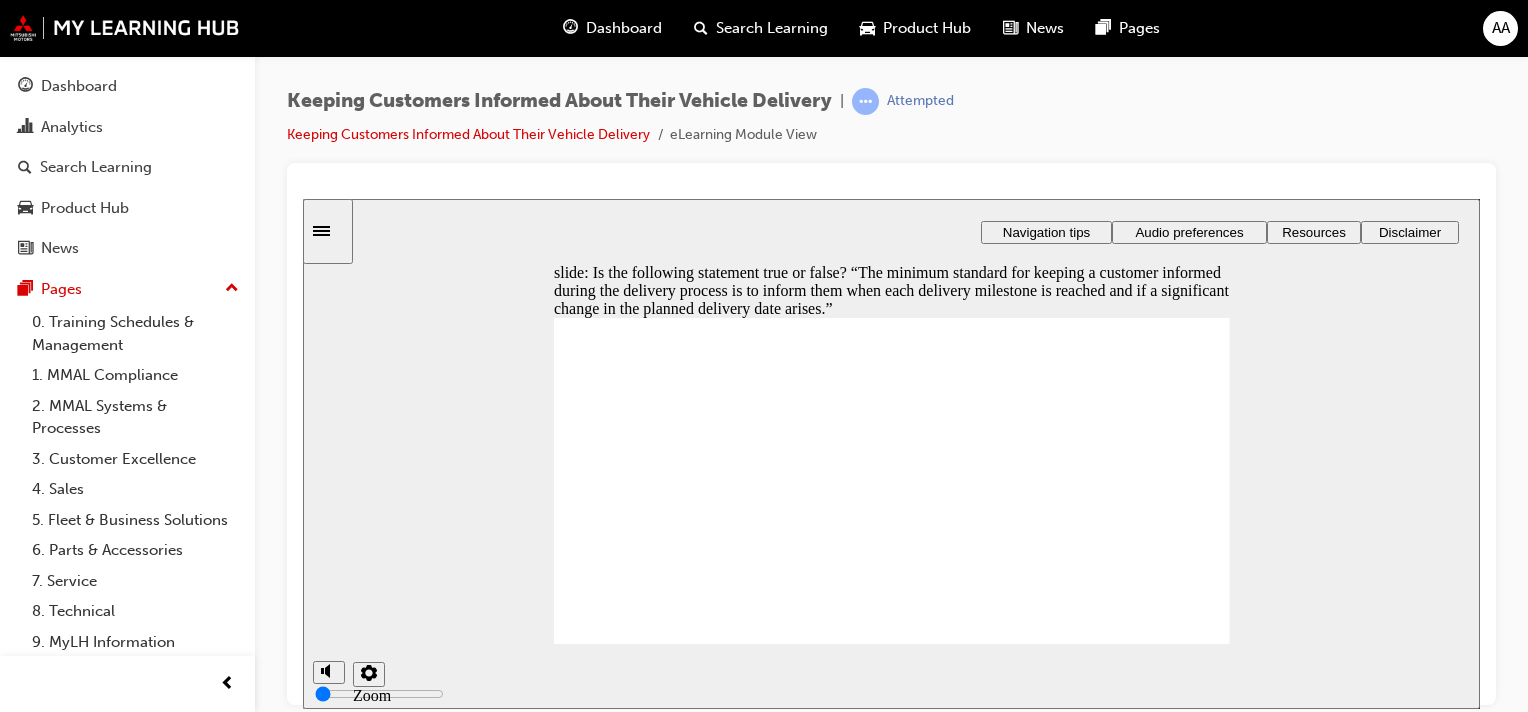 click 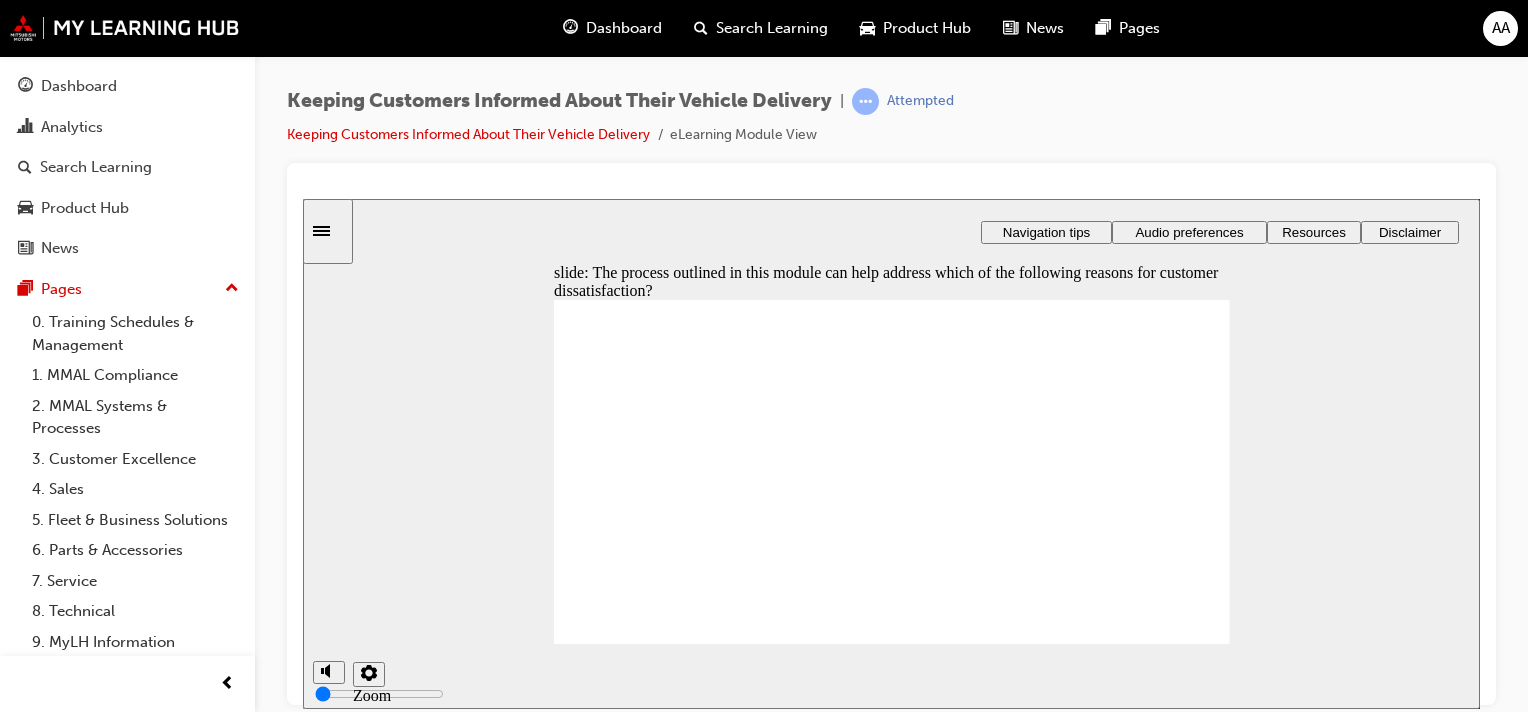 click 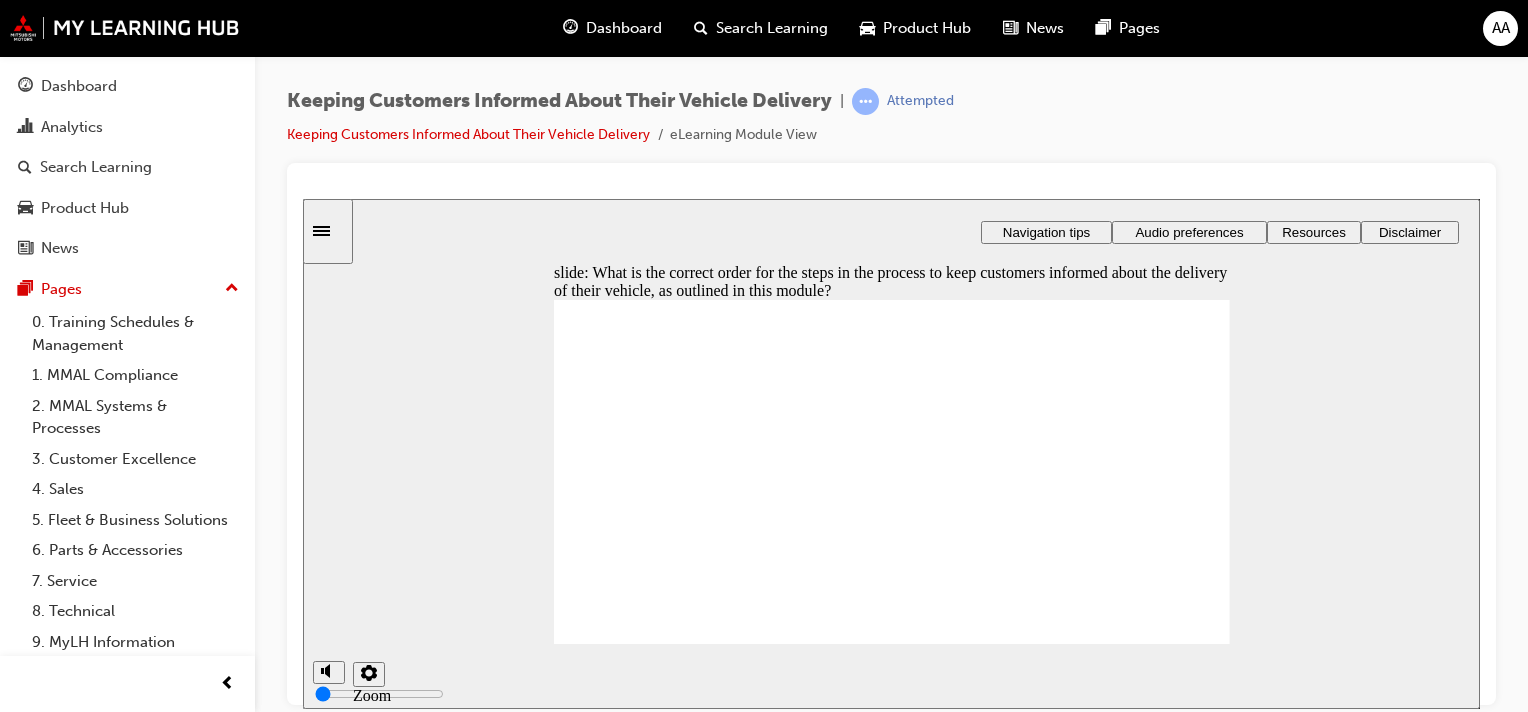 drag, startPoint x: 732, startPoint y: 539, endPoint x: 724, endPoint y: 454, distance: 85.37564 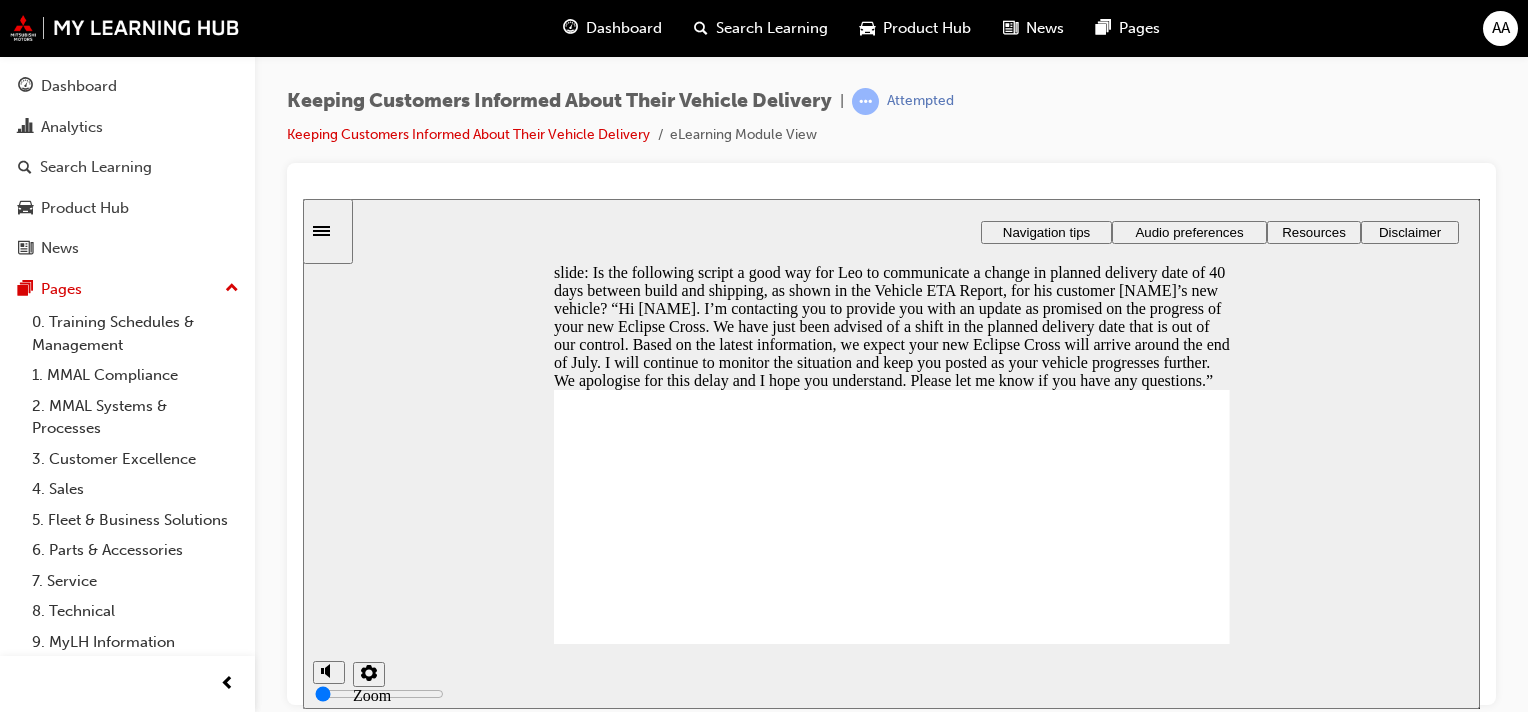click 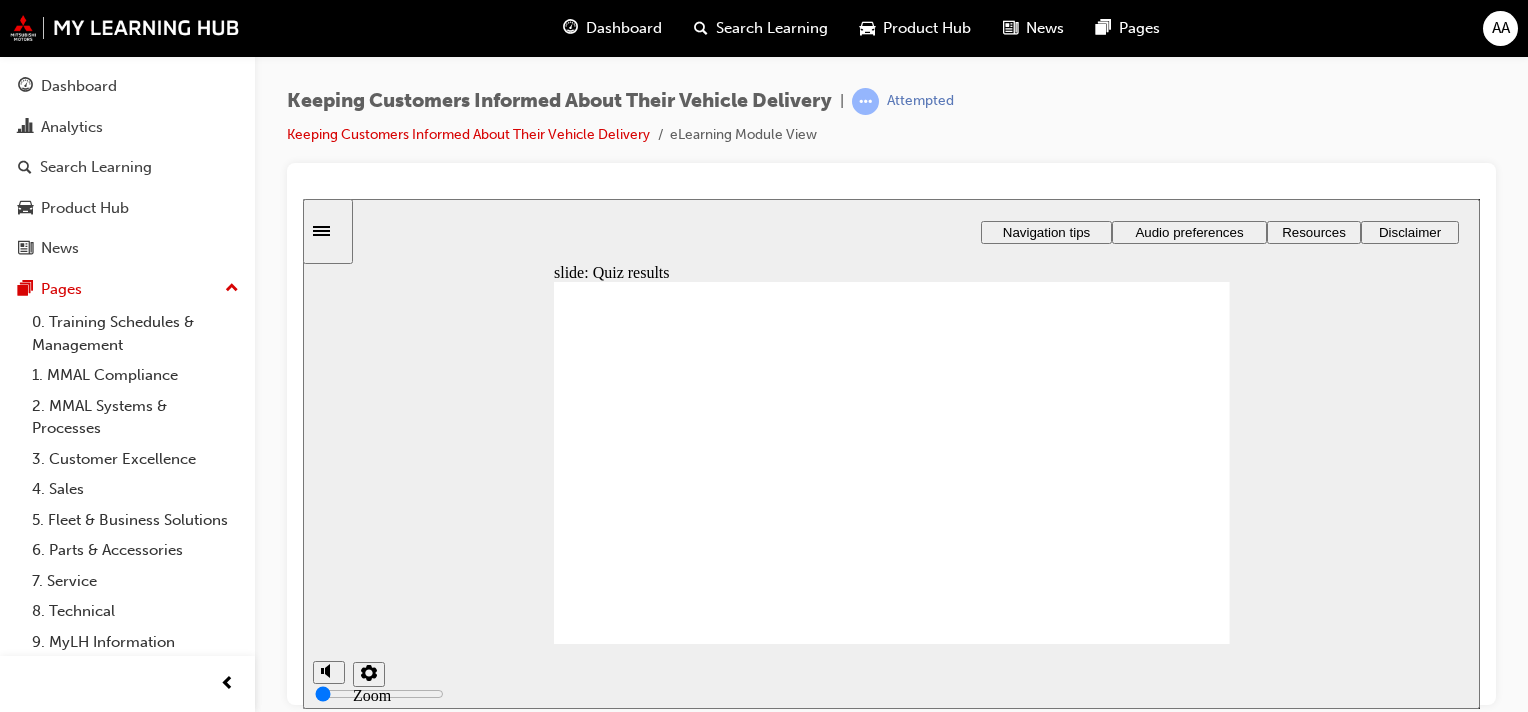 click 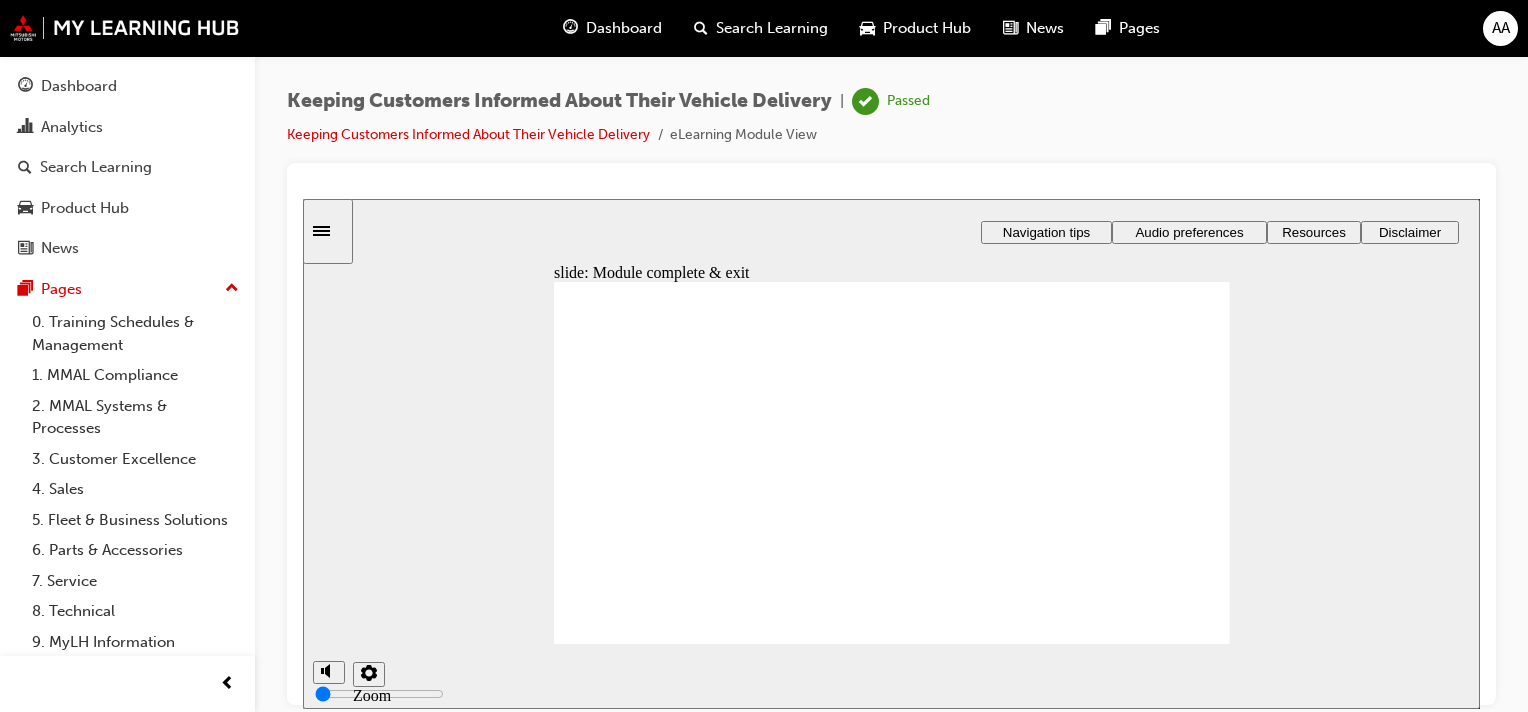 click 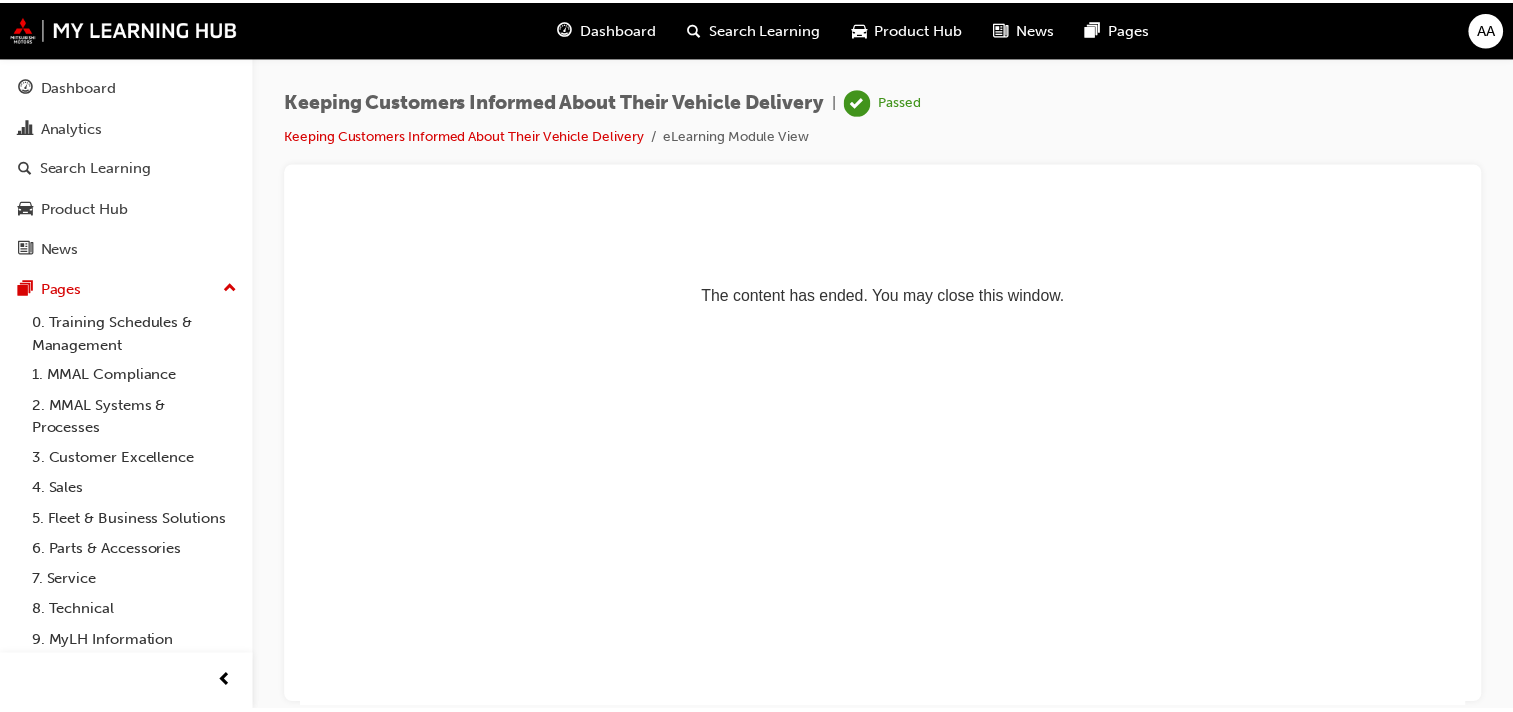 scroll, scrollTop: 0, scrollLeft: 0, axis: both 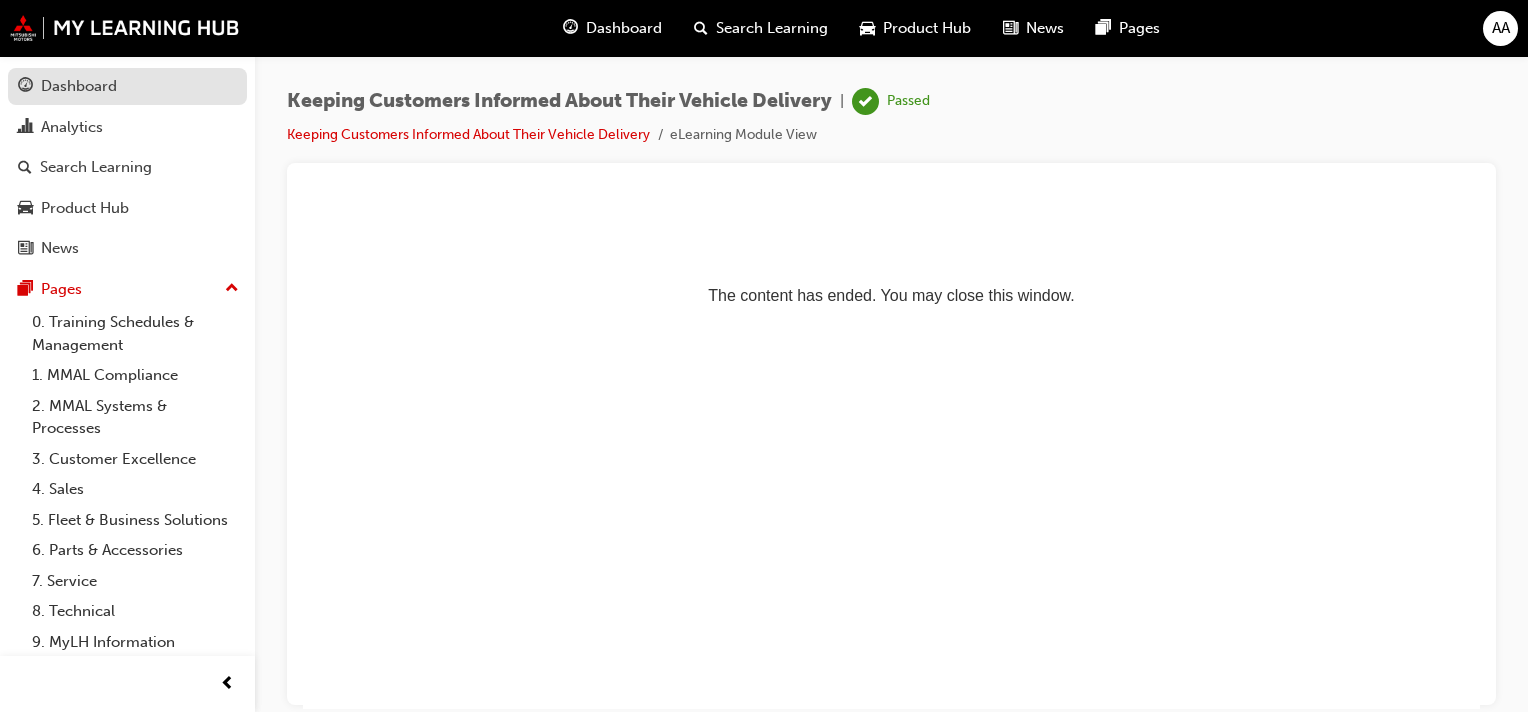click on "Dashboard" at bounding box center [79, 86] 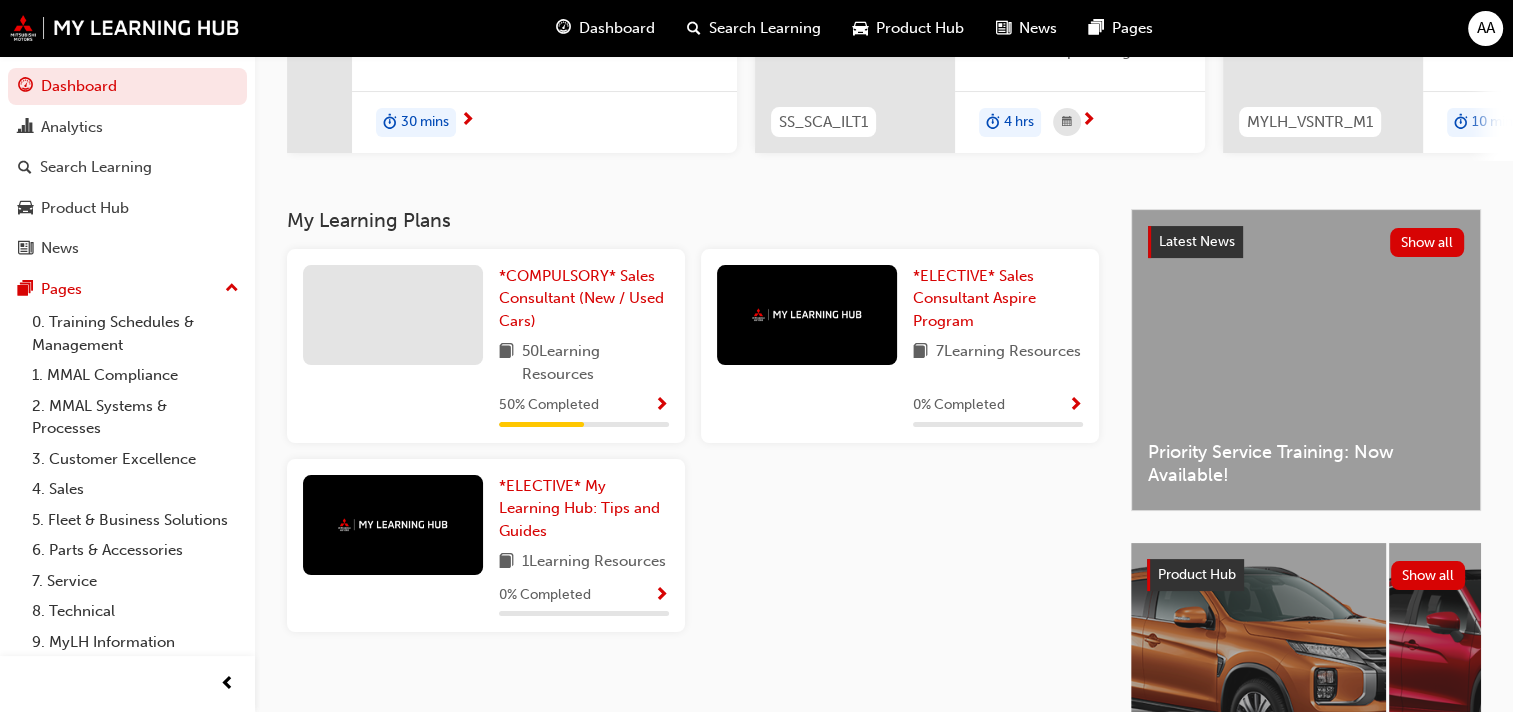 scroll, scrollTop: 0, scrollLeft: 0, axis: both 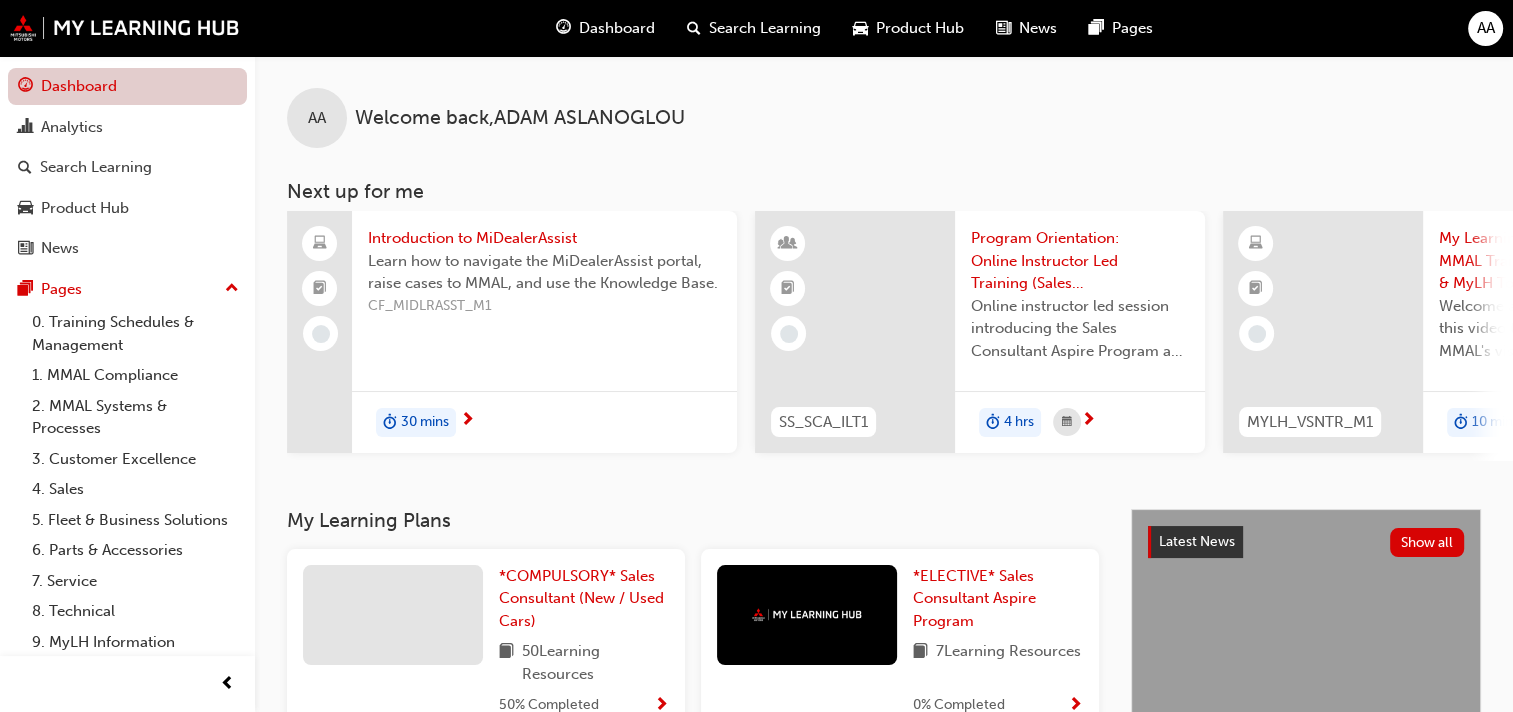 click on "Dashboard" at bounding box center (127, 86) 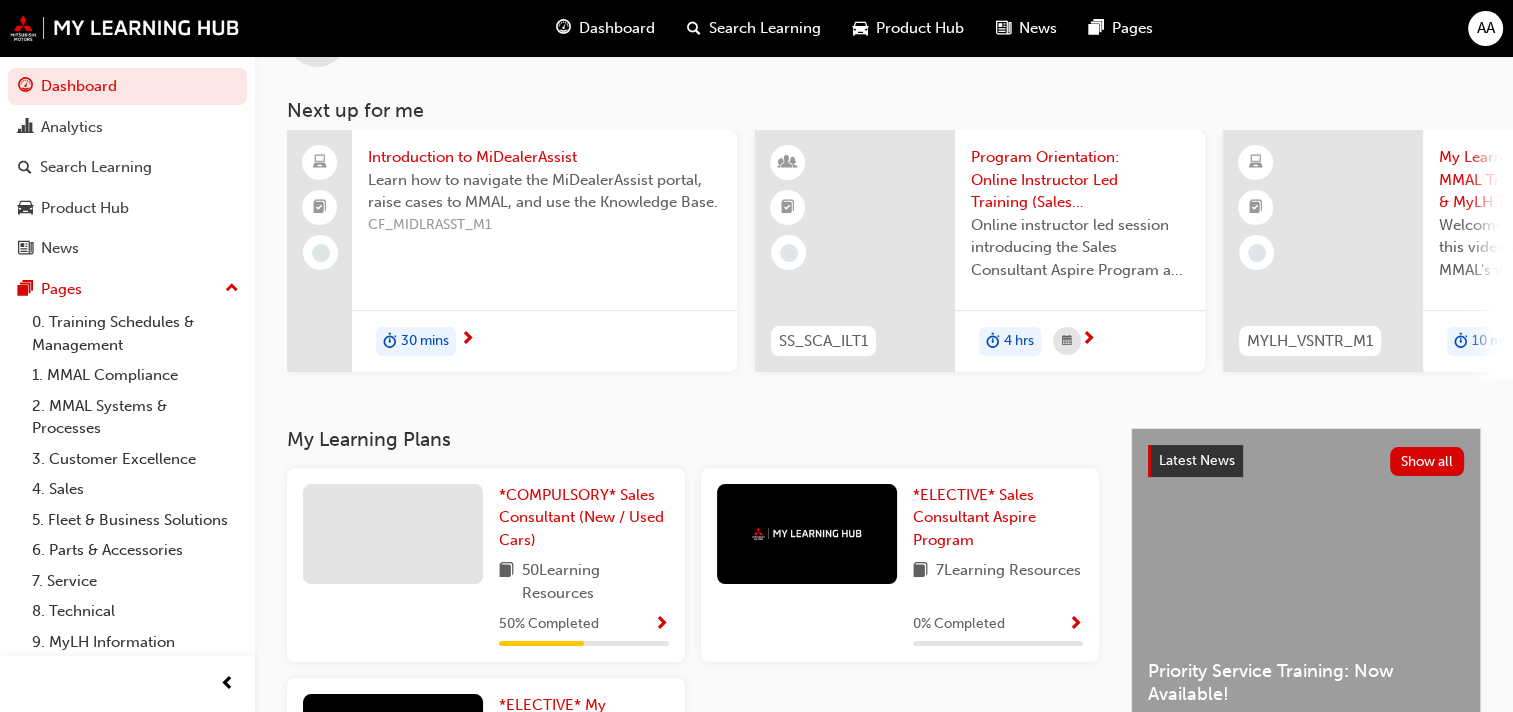 scroll, scrollTop: 0, scrollLeft: 0, axis: both 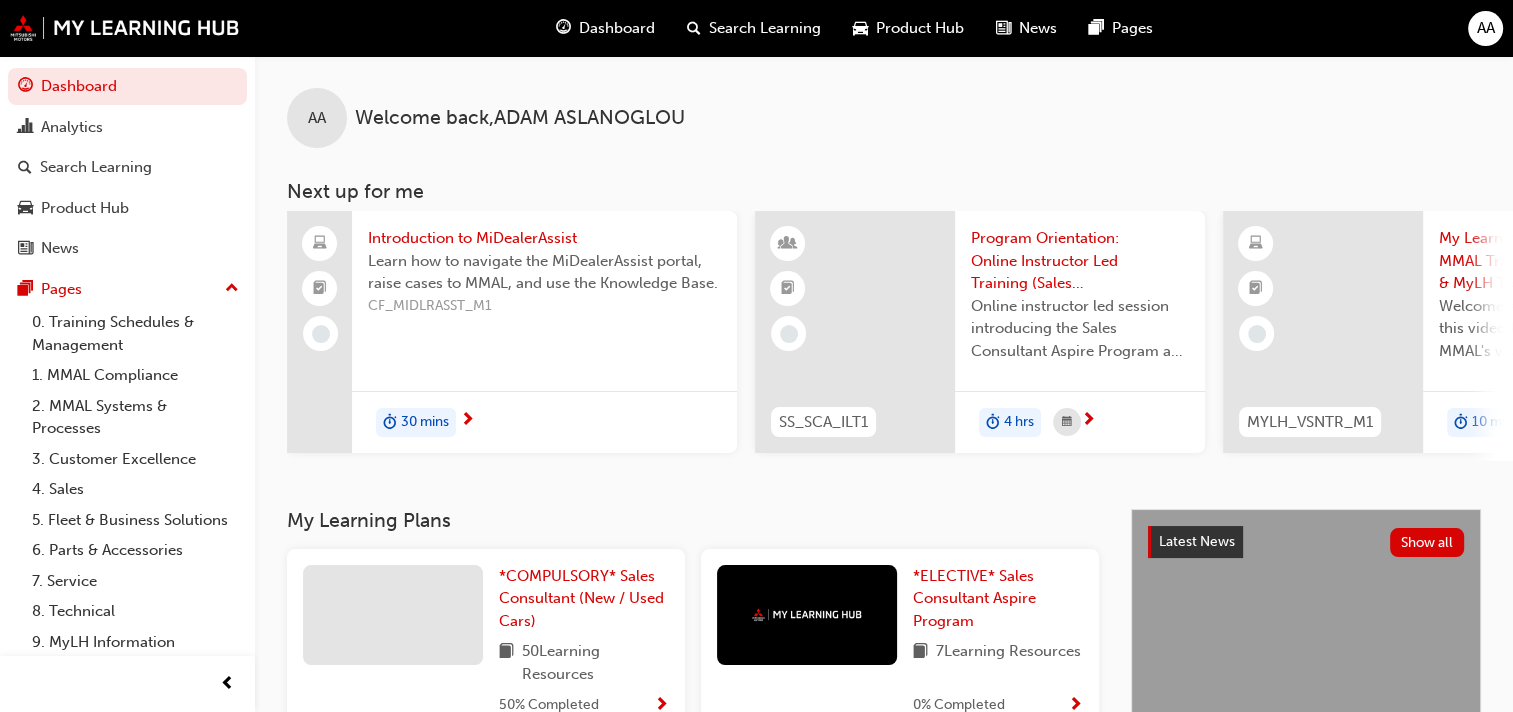 click on "Introduction to MiDealerAssist" at bounding box center (544, 238) 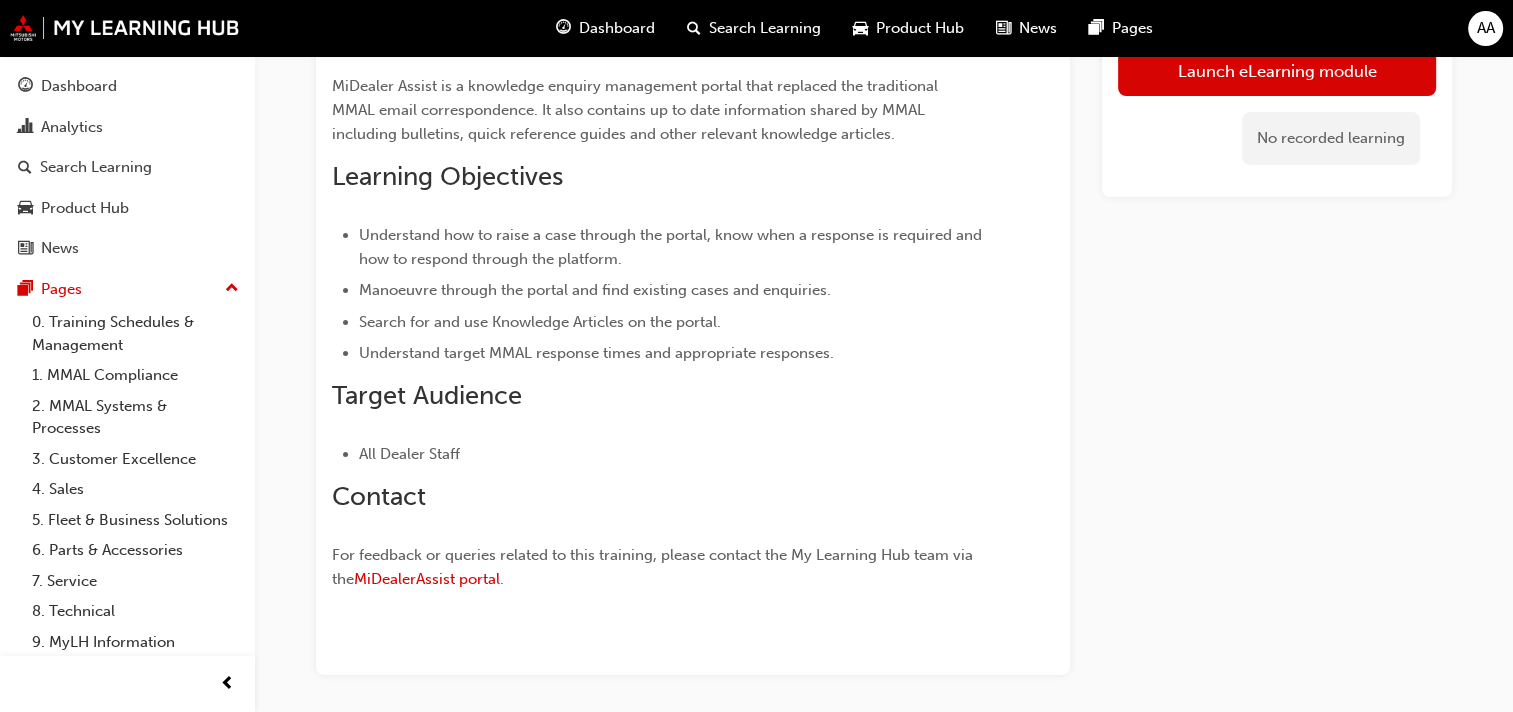 scroll, scrollTop: 100, scrollLeft: 0, axis: vertical 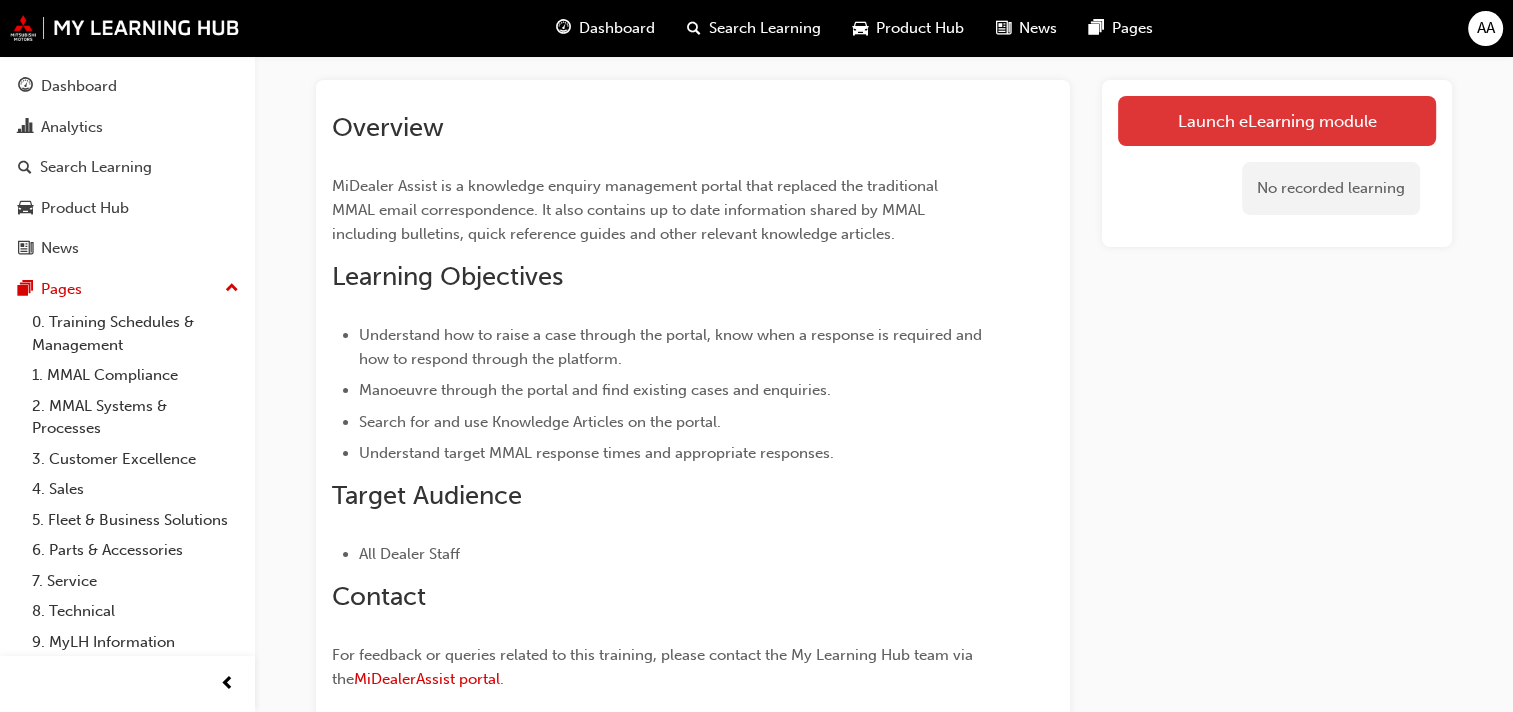 click on "Launch eLearning module" at bounding box center (1277, 121) 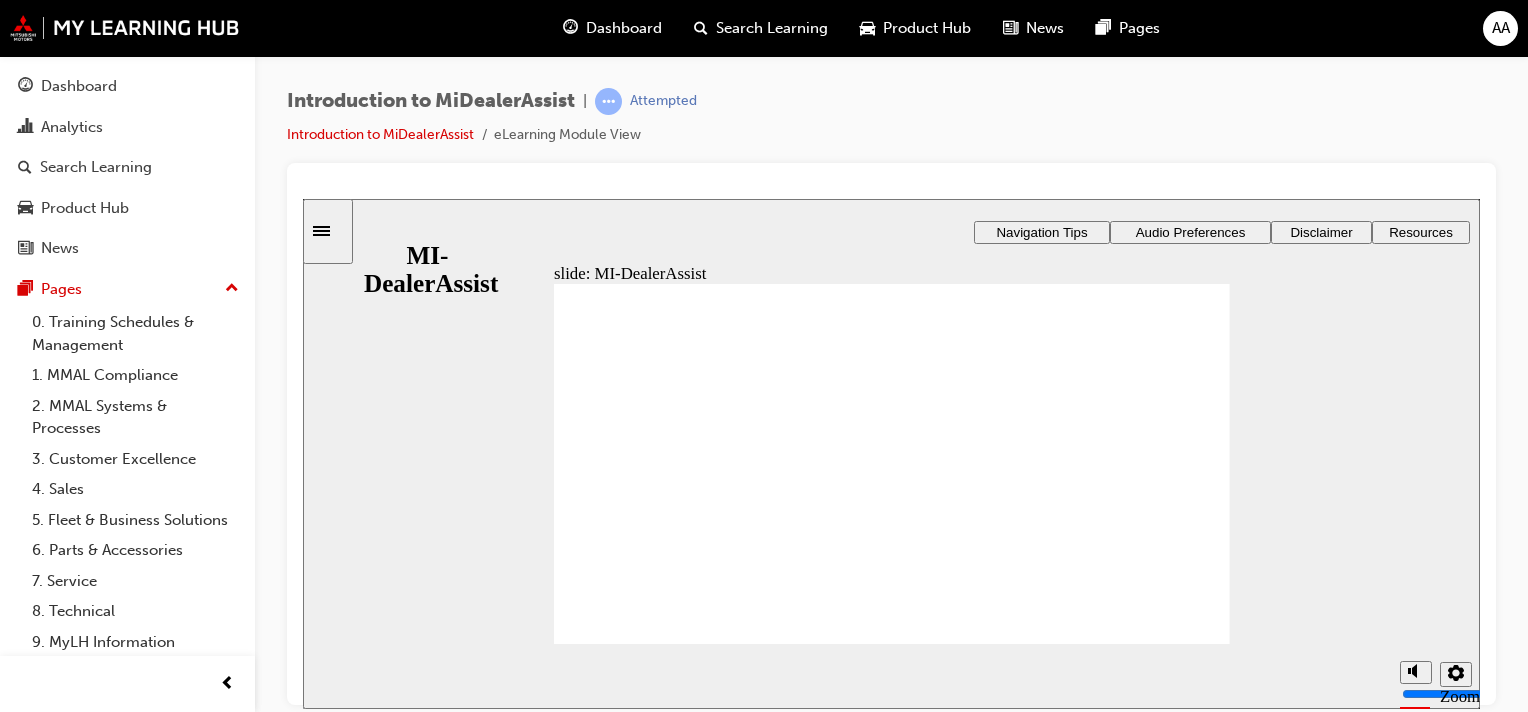 scroll, scrollTop: 0, scrollLeft: 0, axis: both 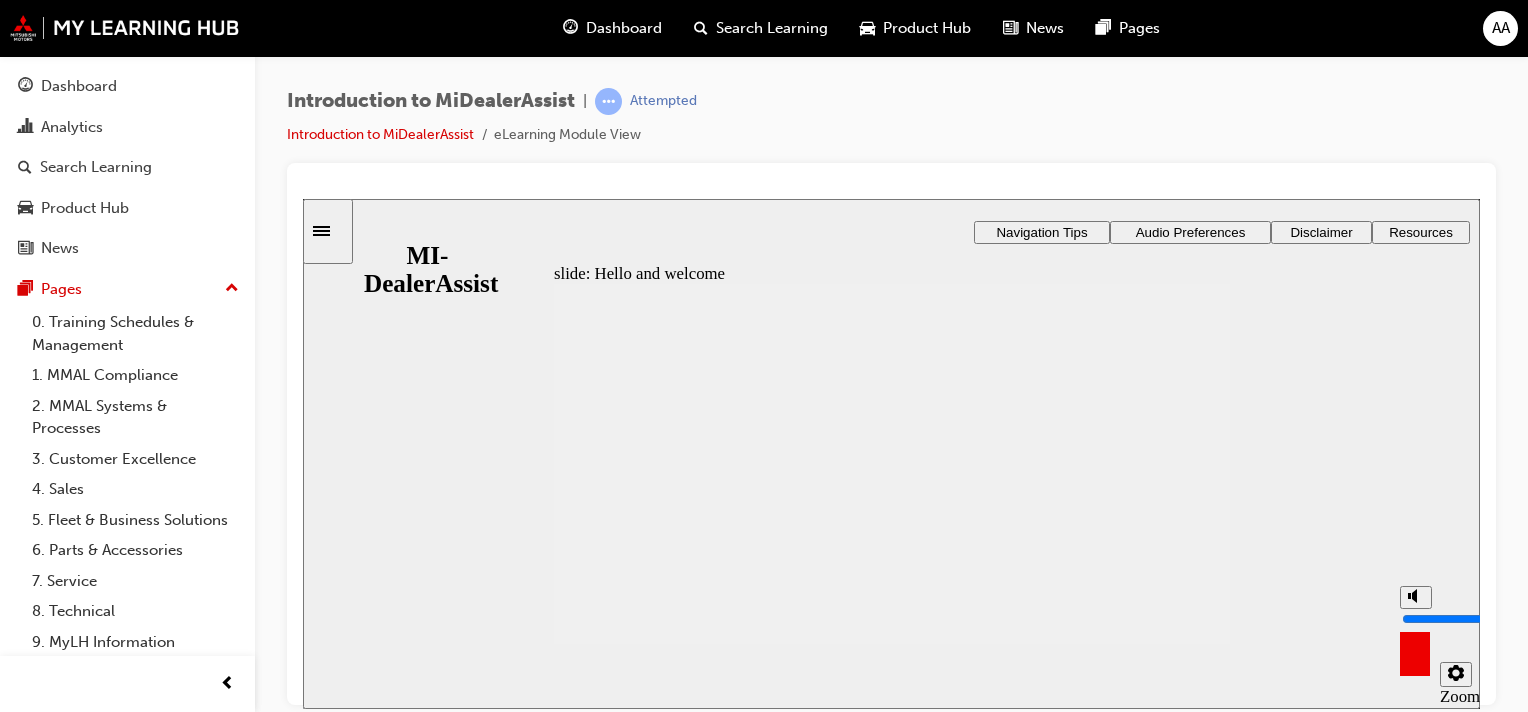drag, startPoint x: 1420, startPoint y: 679, endPoint x: 1398, endPoint y: 676, distance: 22.203604 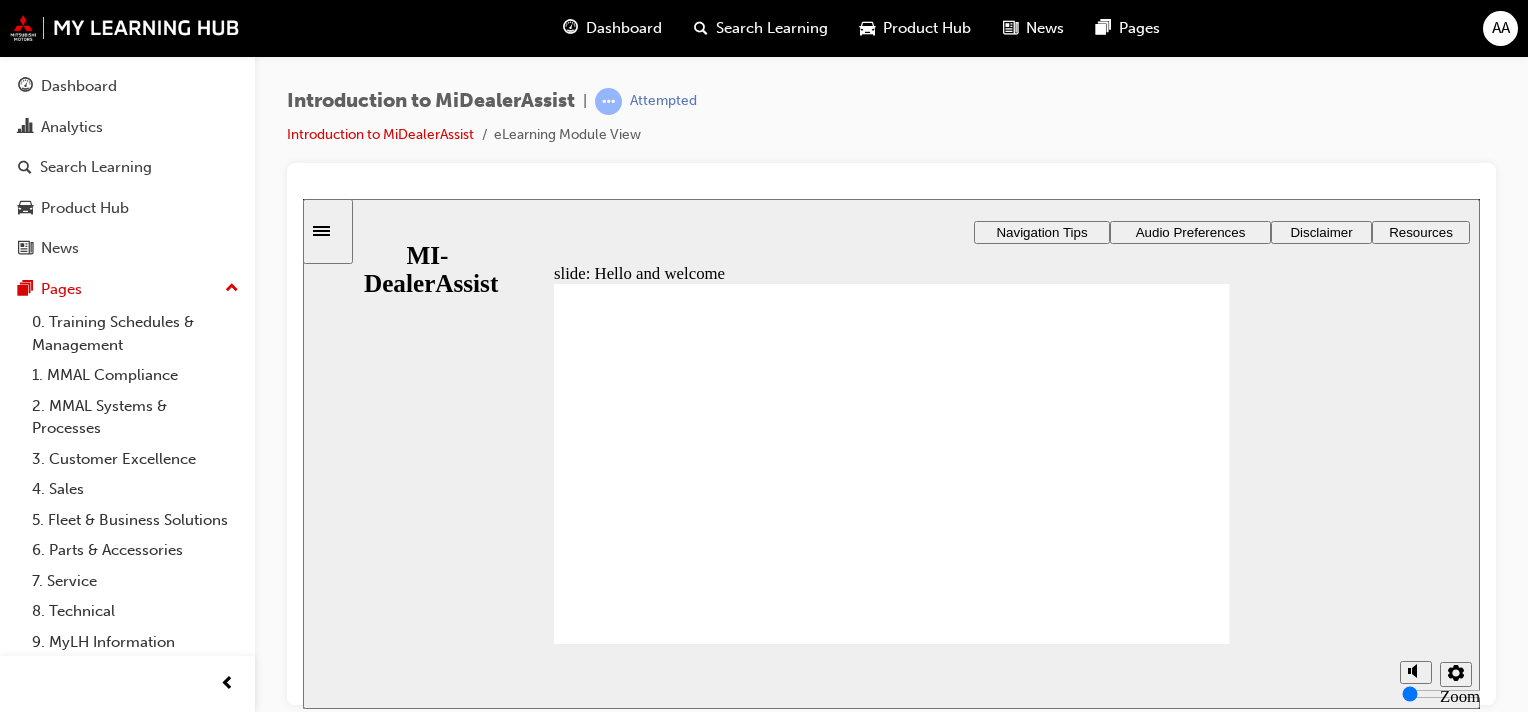 click 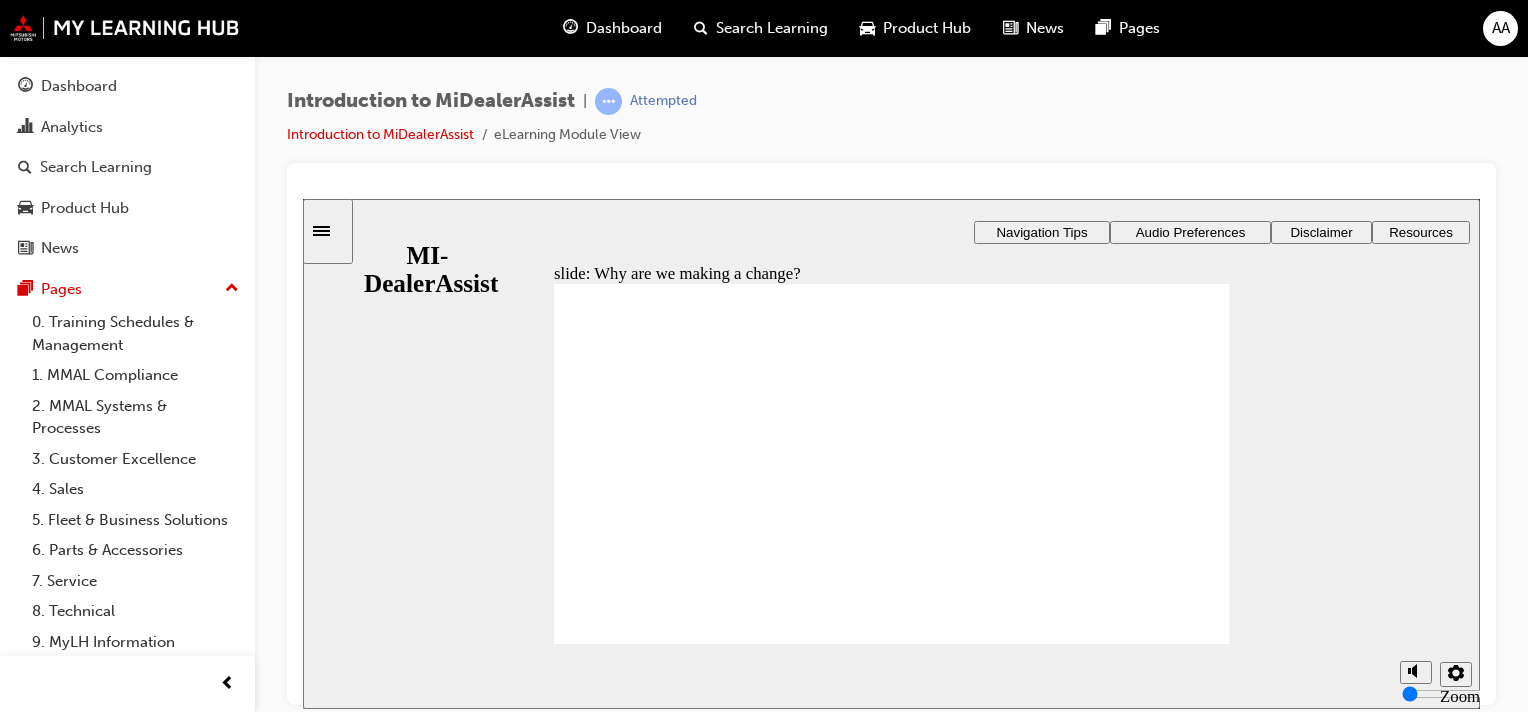click 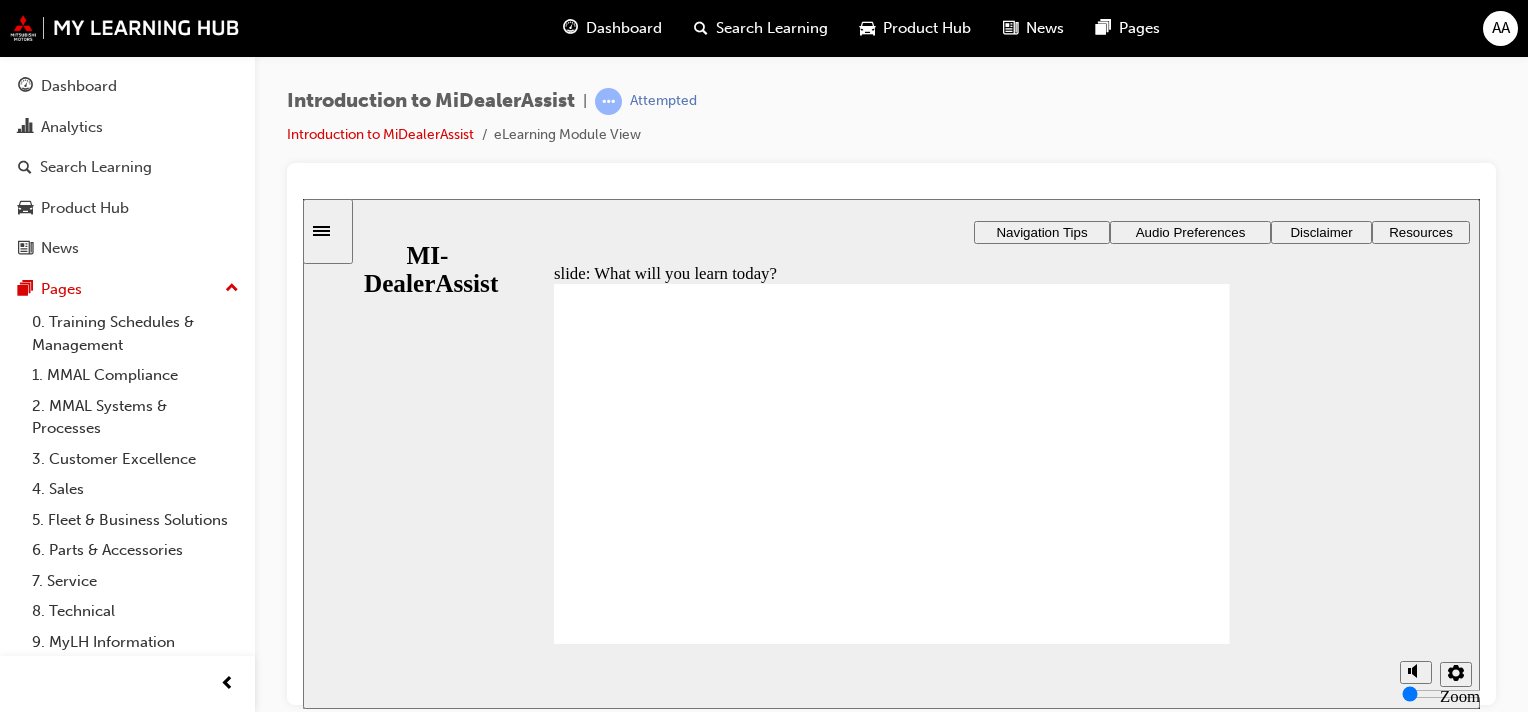 click 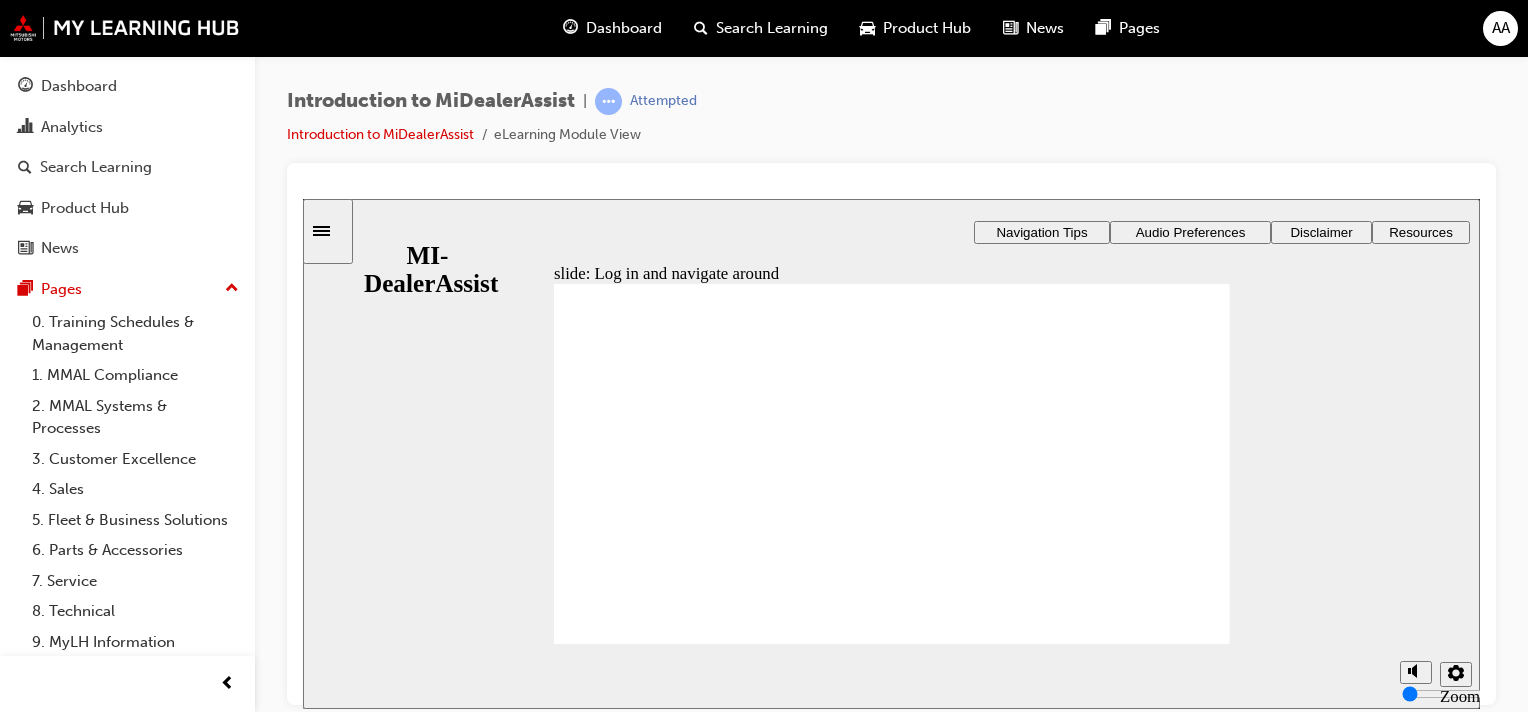 click 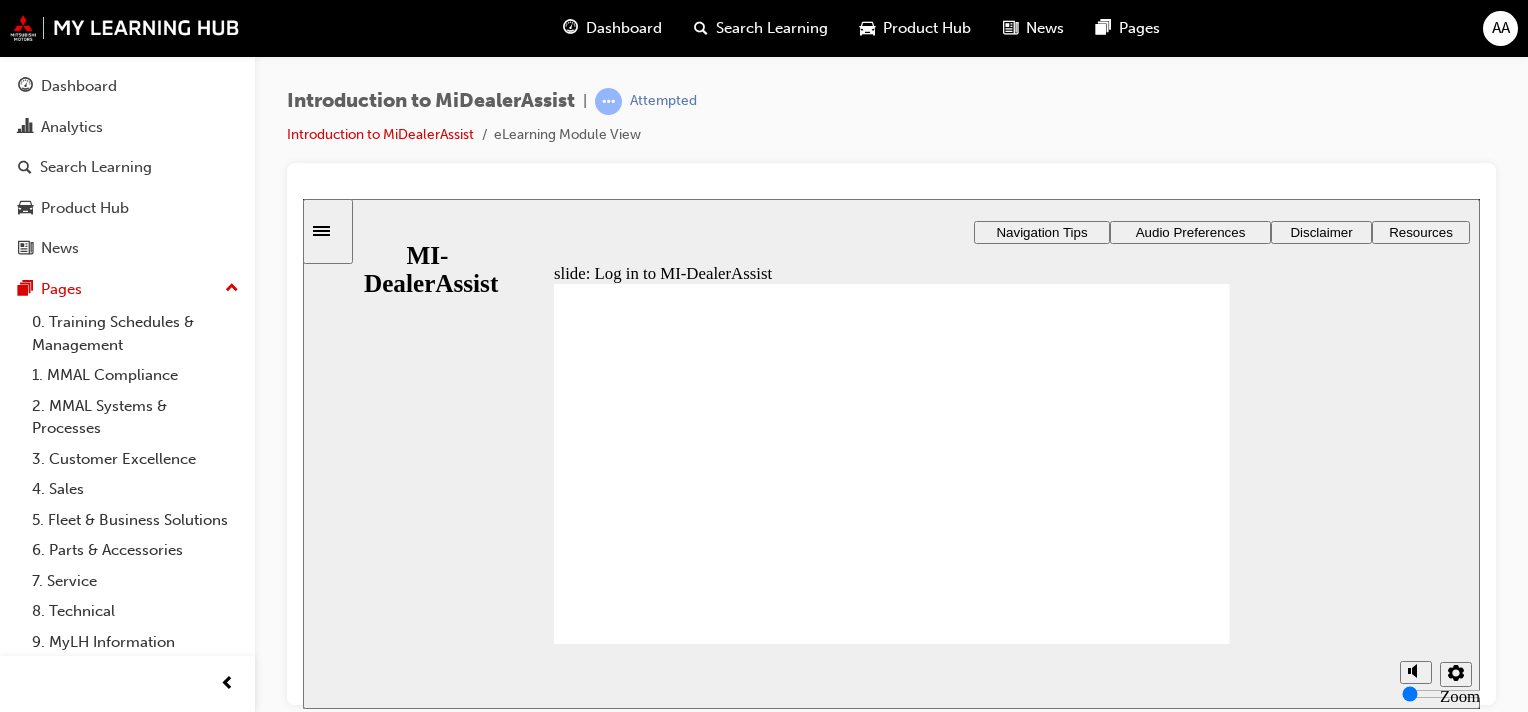 click 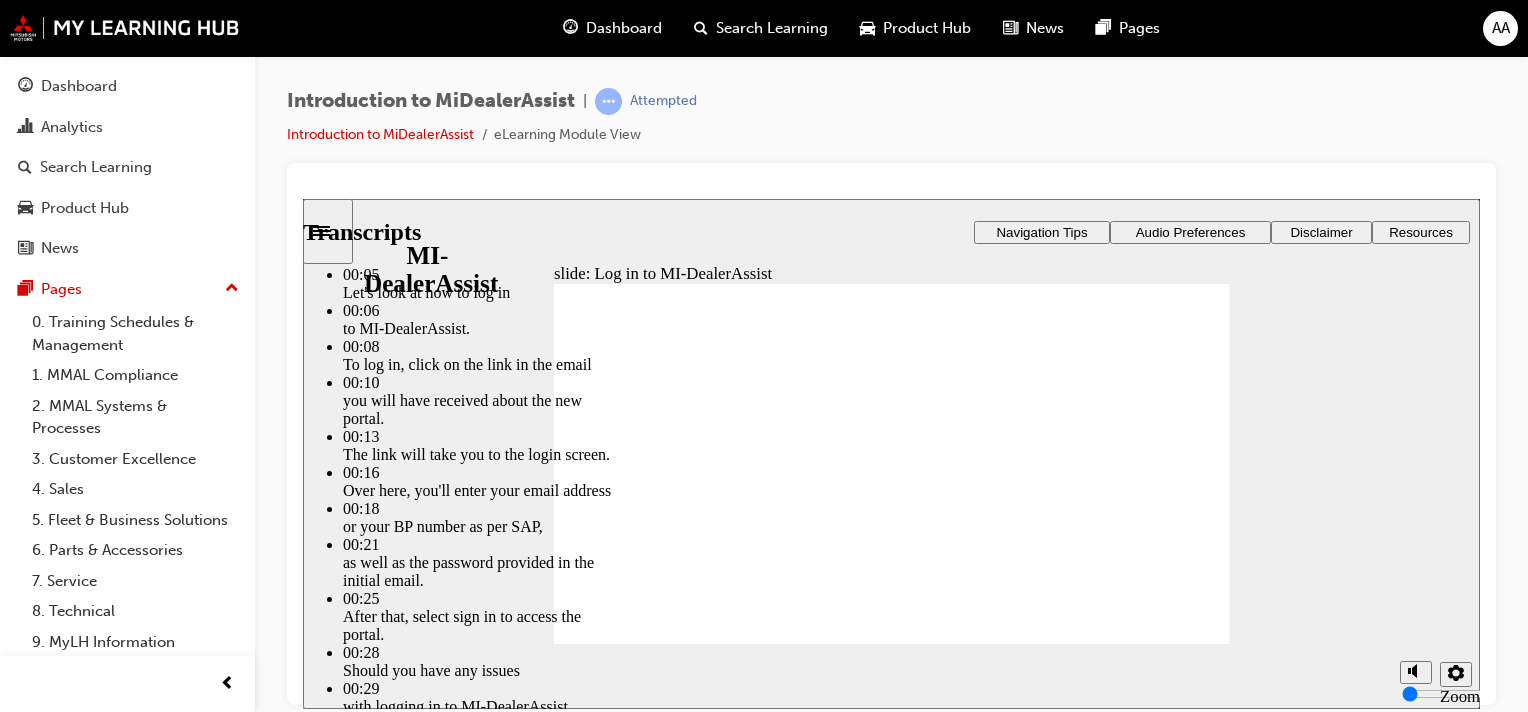 click 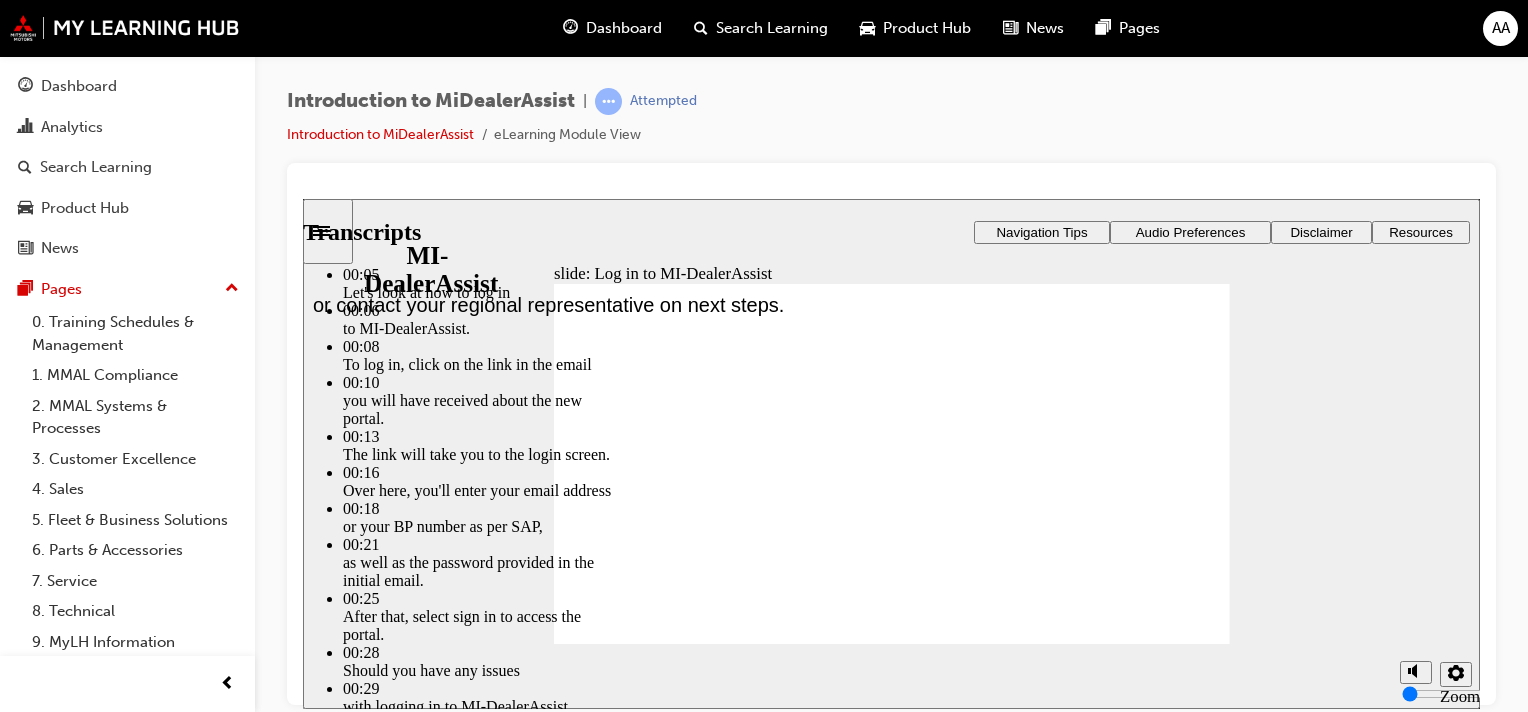 click on "slide: Log in to MI-DealerAssist
Player controls unavailable until video has played to the end. info icon 1 Rectangle 2 Transcripts 00:05 : Let's look at how to log in 00:06 : to MI-DealerAssist. 00:08 : To log in, click on the link in the email 00:10 : you will have received about the new portal. 00:13 : The link will take you to the login screen. 00:16 : Over here, you'll enter your email address 00:18 : or your BP number as per SAP, 00:21 : as well as the password provided in the initial email. 00:25 : After that, select sign in to access the portal. 00:28 : Should you have any issues 00:29 : with logging in to MI-DealerAssist, 00:31 : please raise a ticket with the IT helpdesk 00:34 : or contact your regional representative on next steps. playback speed 2 1.75 1.5 1.25 Normal 0.75 0.5 0.25 Freeform 2 Oval 1 Oval 1 Oval 1 Freeform pause icon 1 Oval 1 pause icon 1 Oval 1 Freeform play icon 2 Oval 1 play icon 2 Oval 2 Freeform CC Oval 2 off CC Oval 1 off Freeform CC Oval 2 on CC Oval 1 on Rectangle" at bounding box center (891, 453) 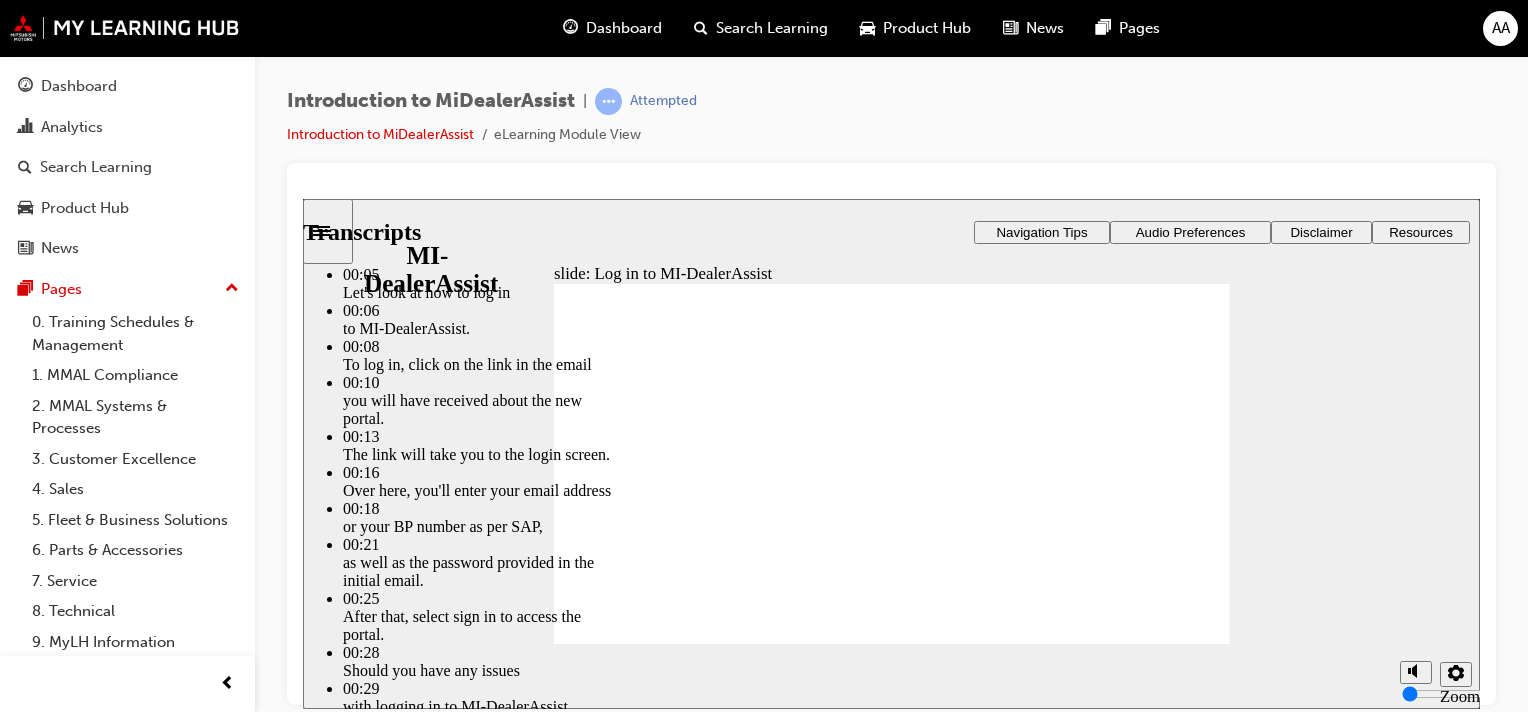 click 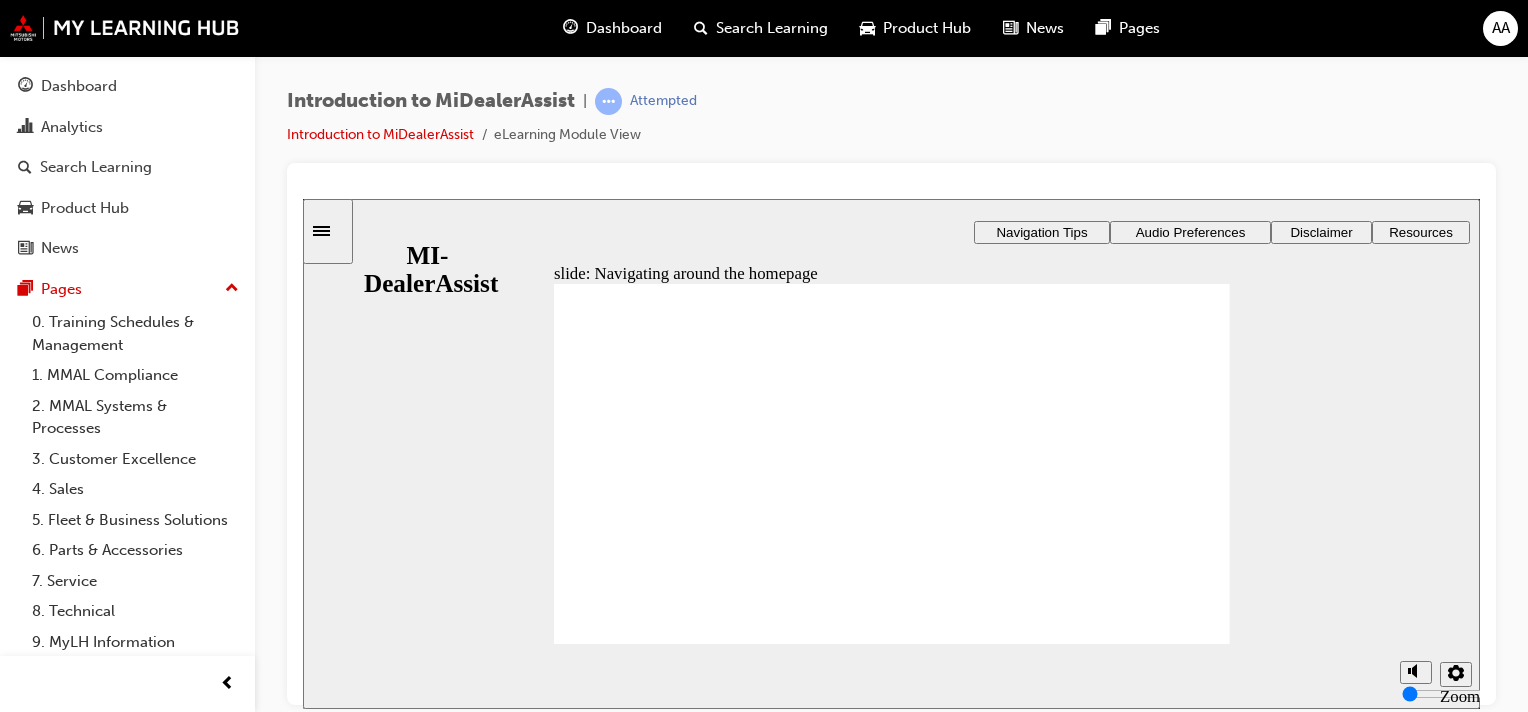 click 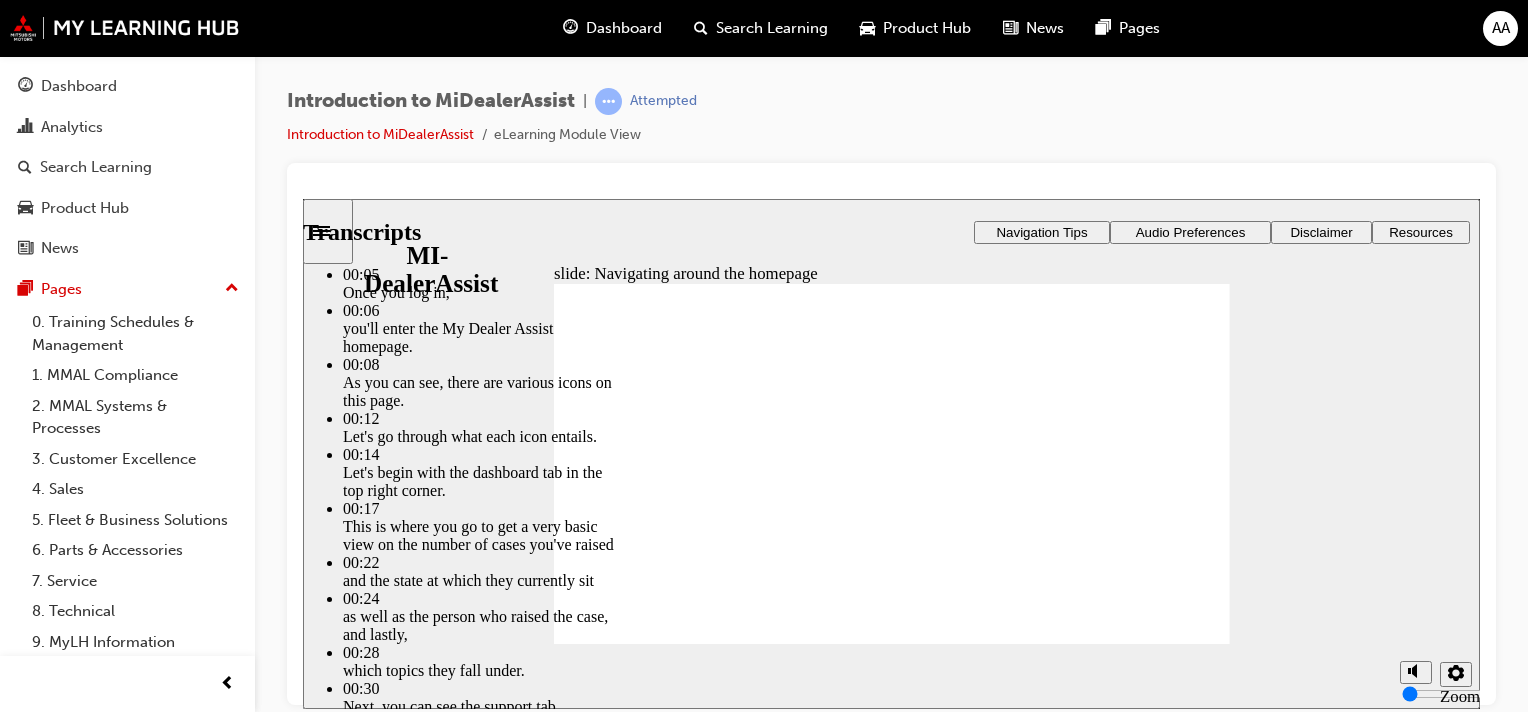 click 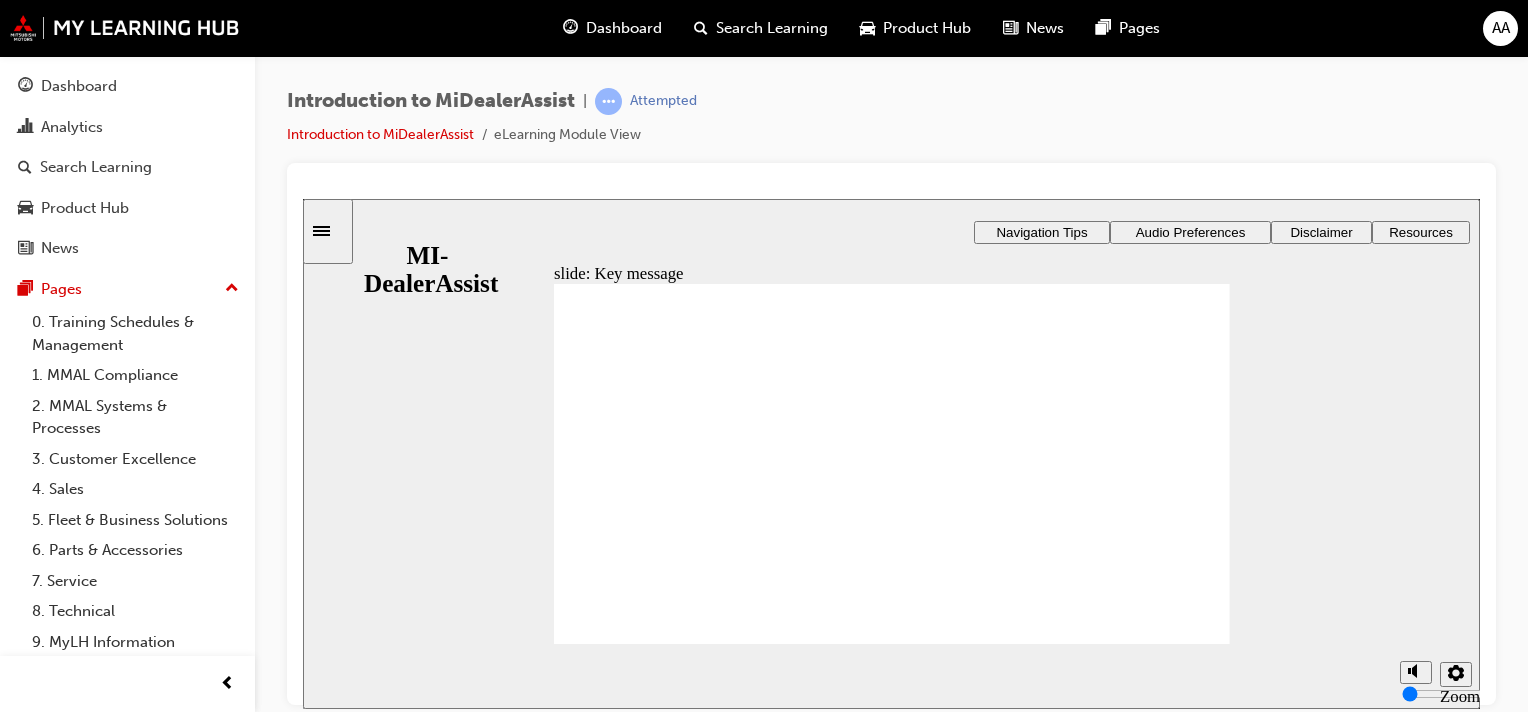 click 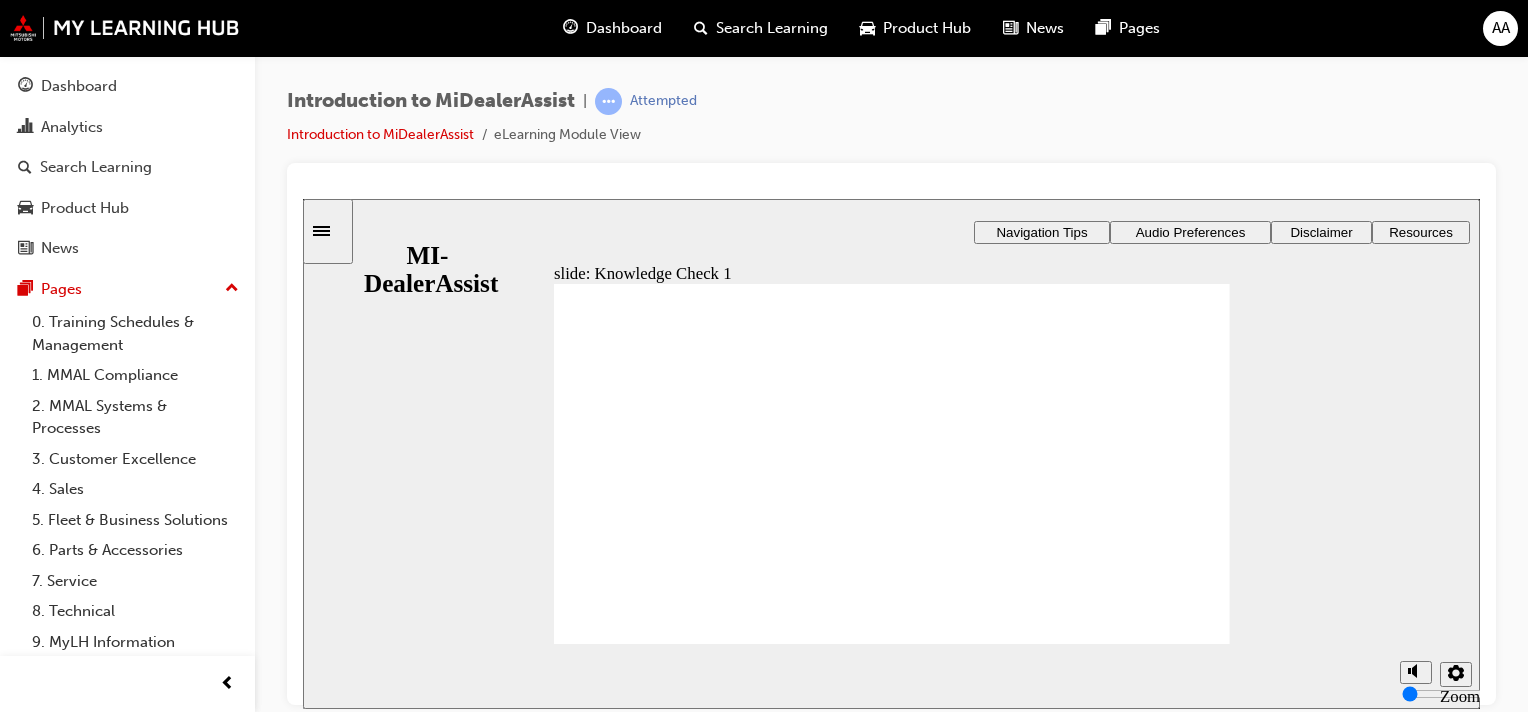 click 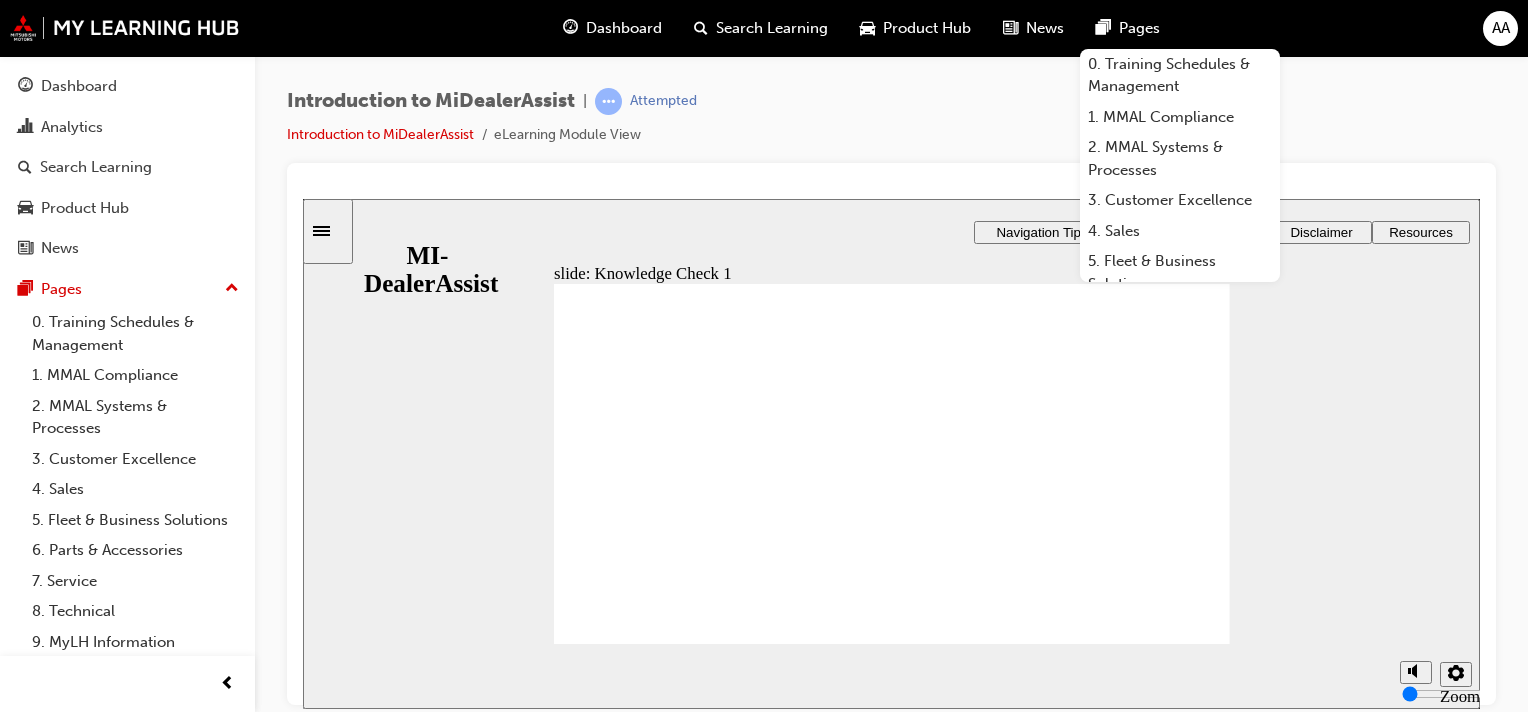 click 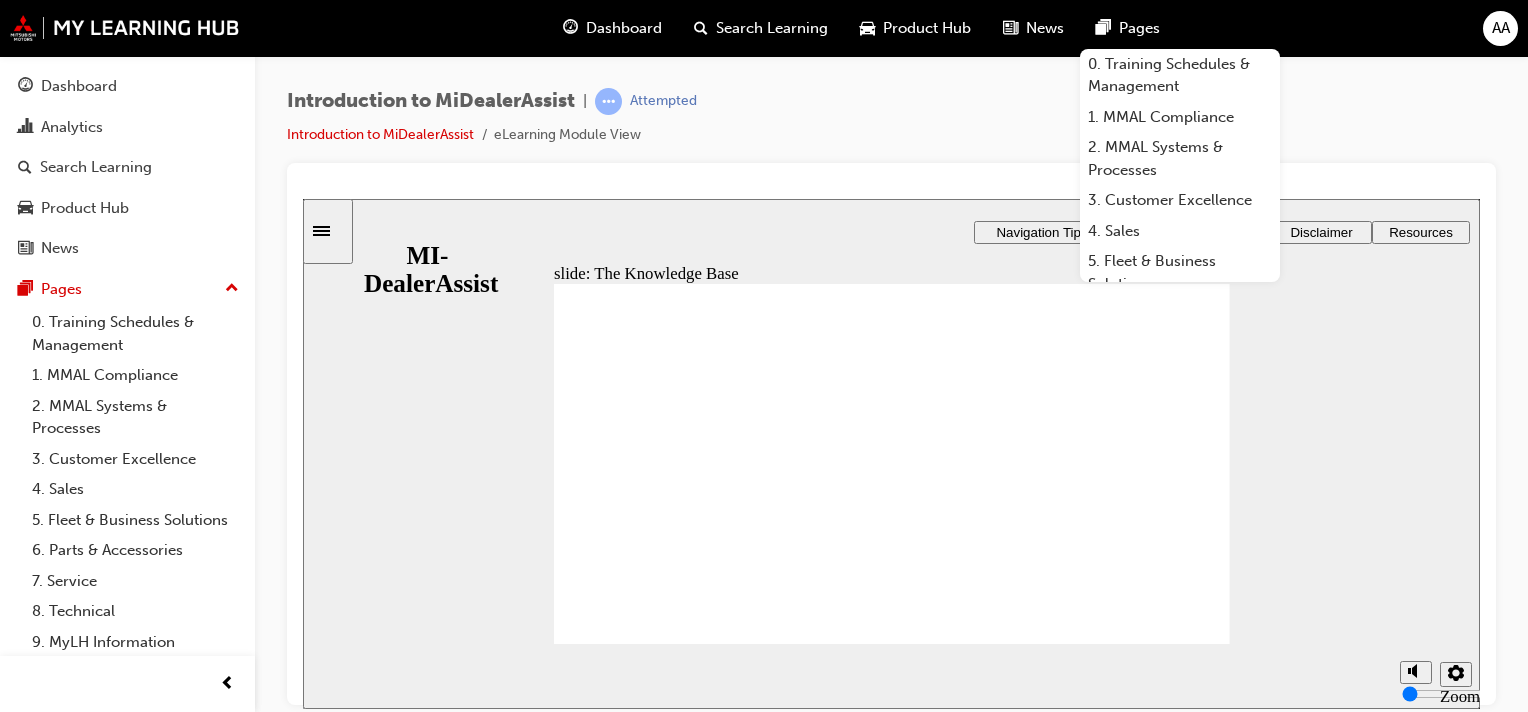 click 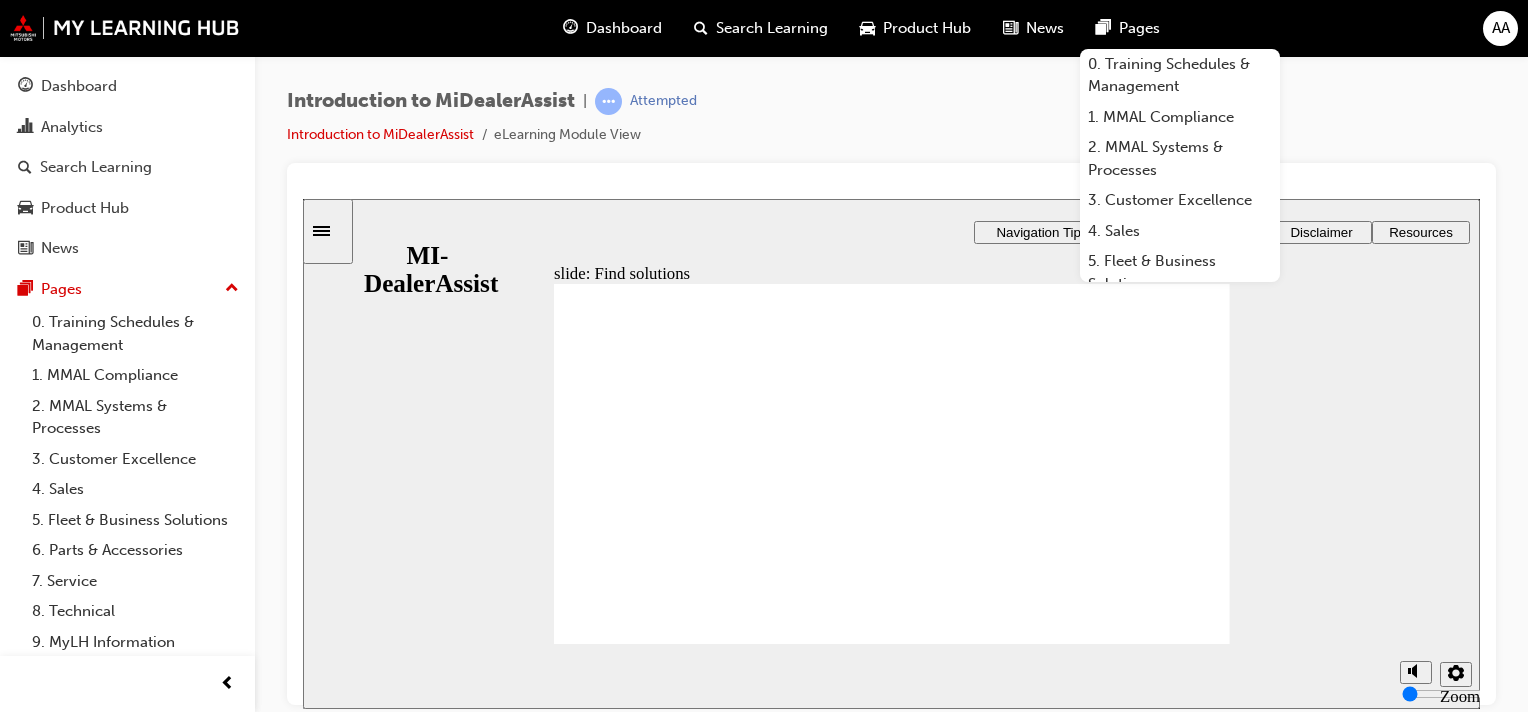 click 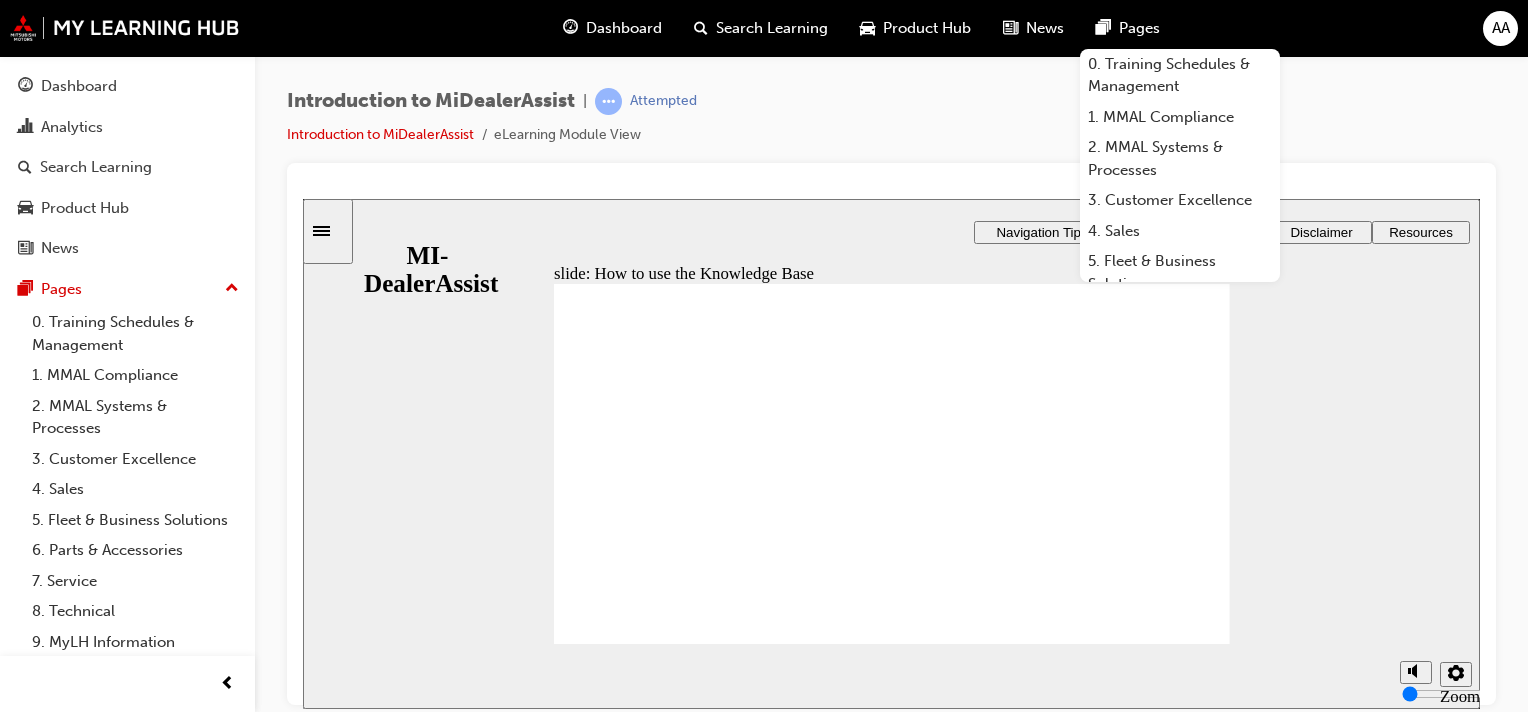 click on "Introduction to MiDealerAssist | Attempted Introduction to MiDealerAssist eLearning Module View" at bounding box center (891, 359) 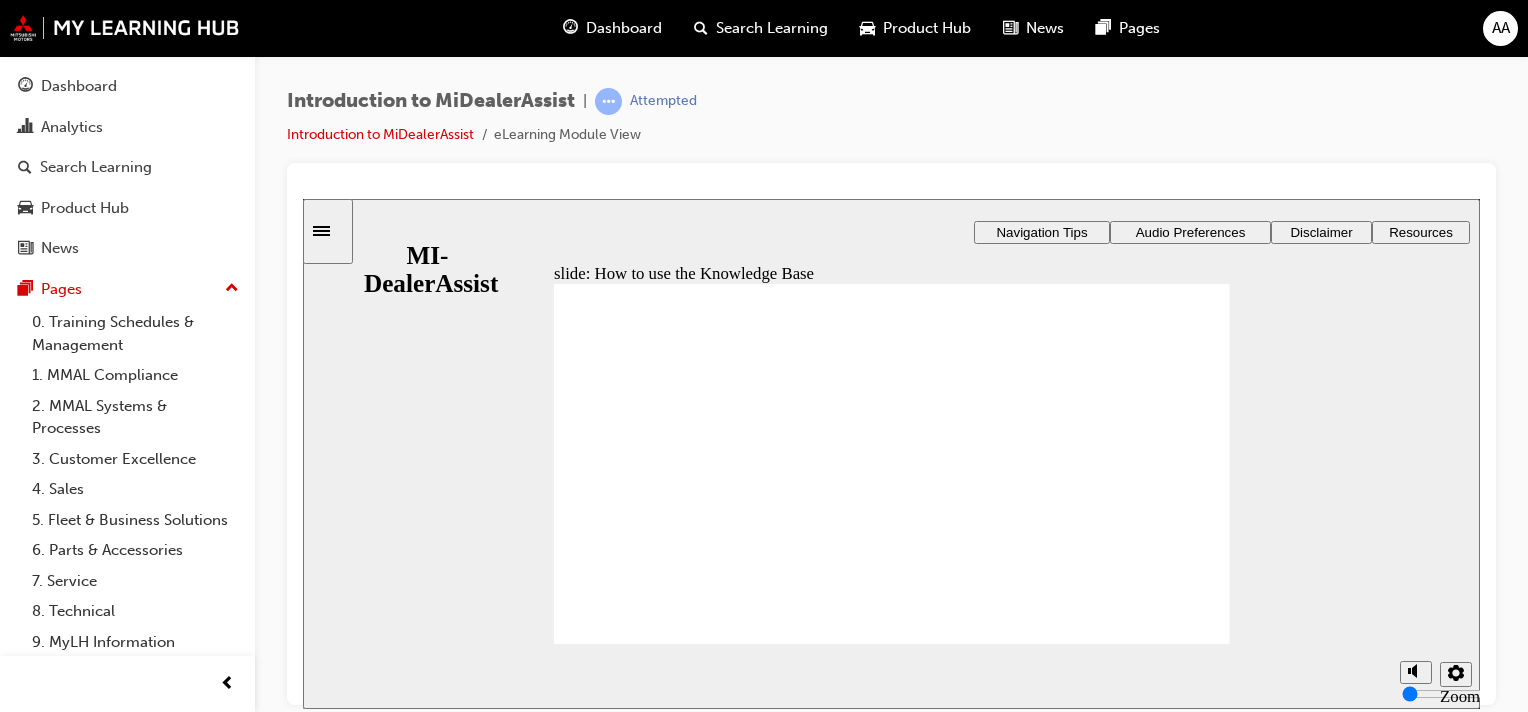 click 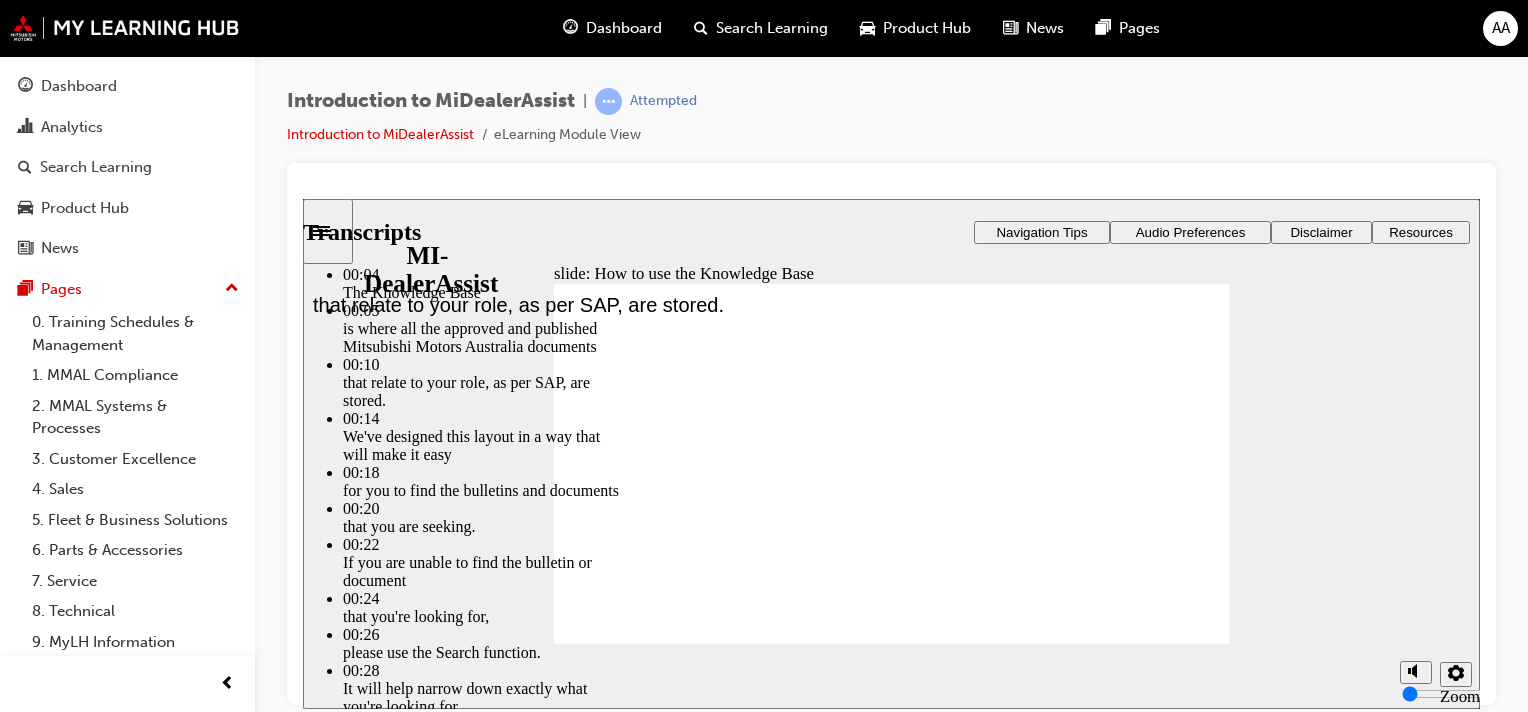 click 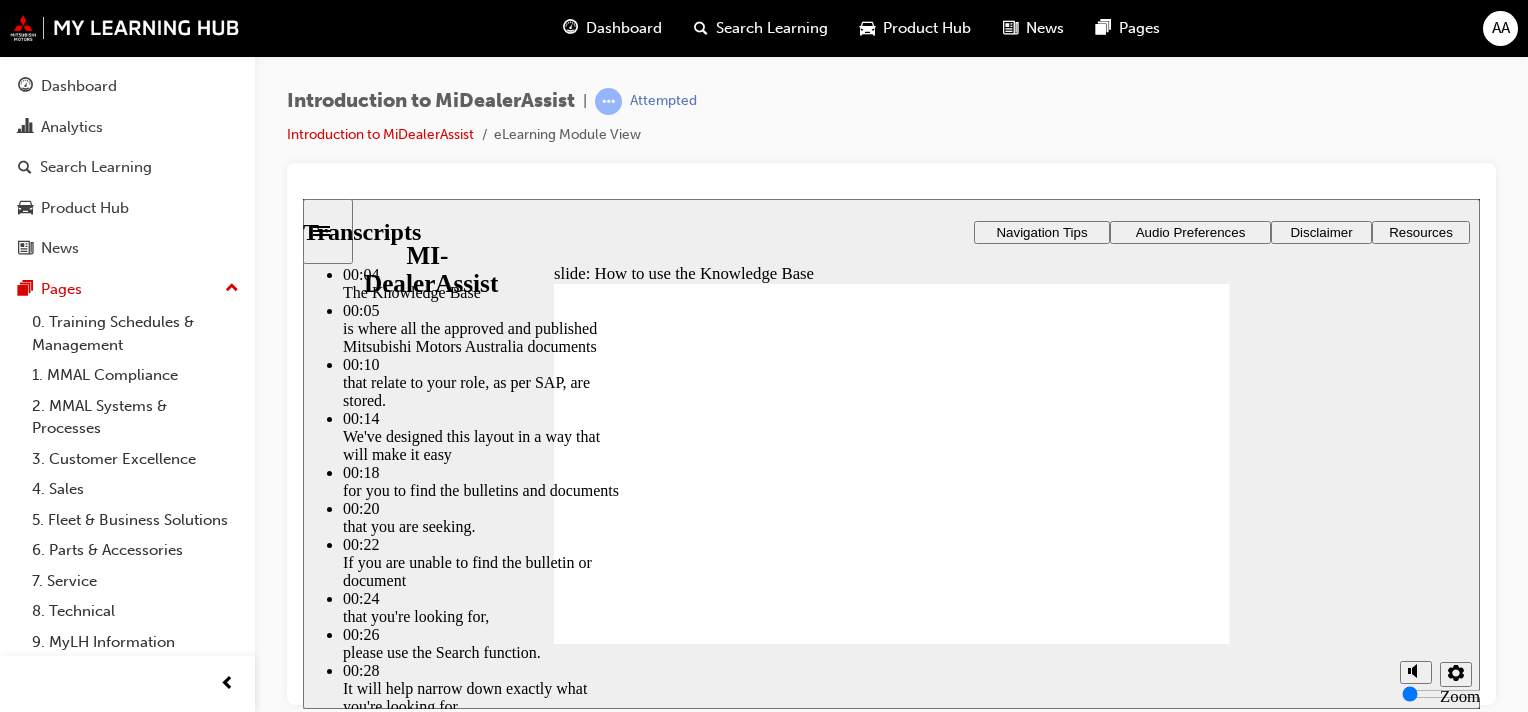 type on "51" 